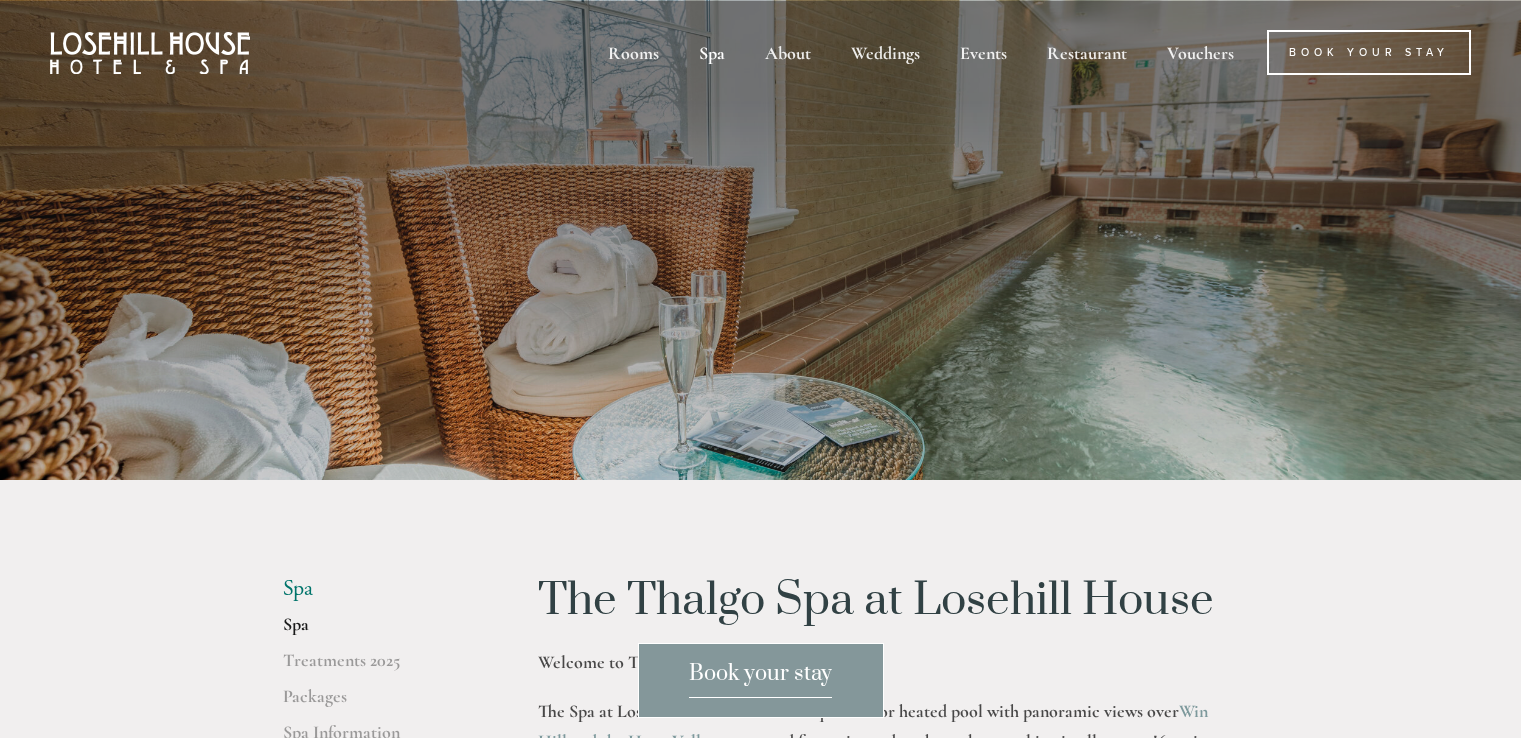 scroll, scrollTop: 0, scrollLeft: 0, axis: both 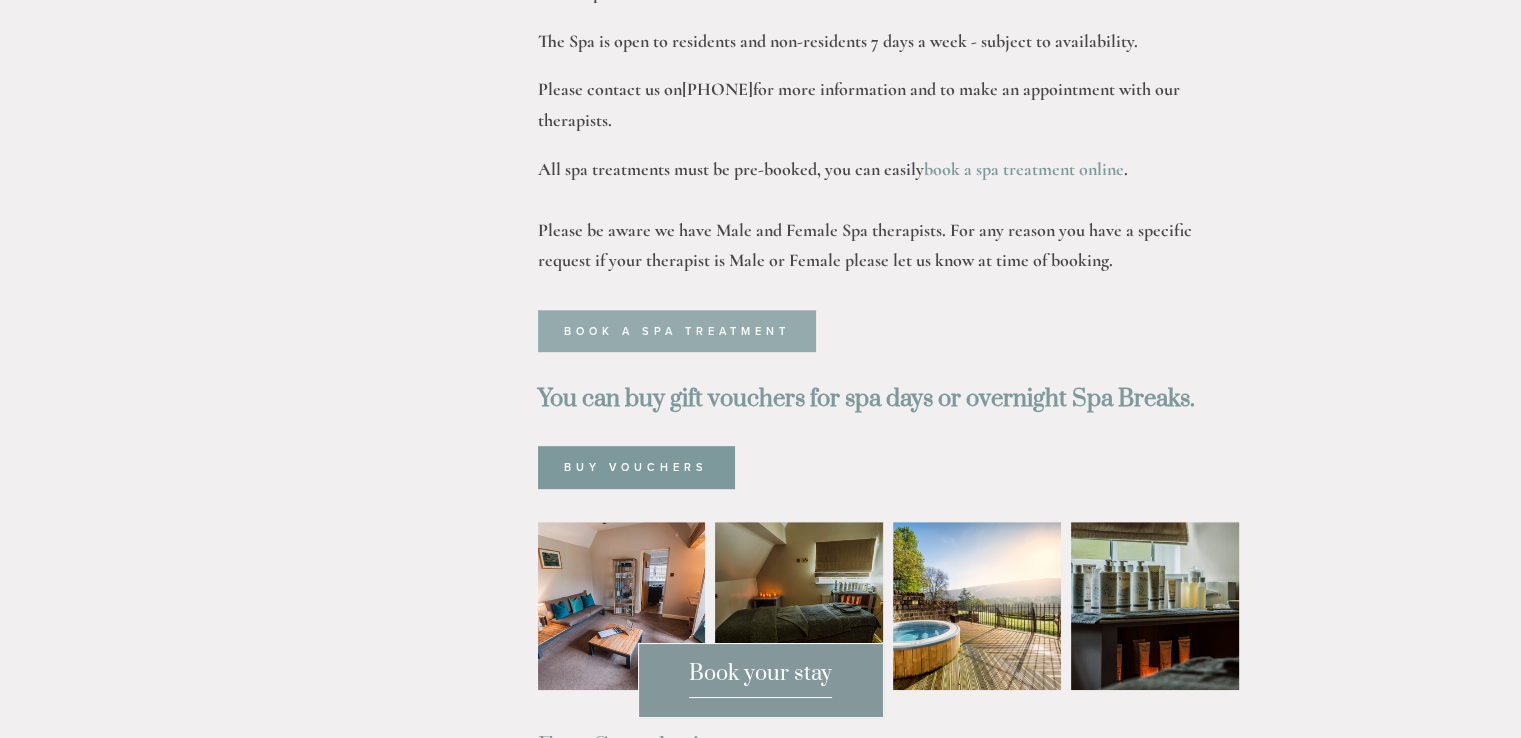click on "Book a spa treatment" at bounding box center [677, 331] 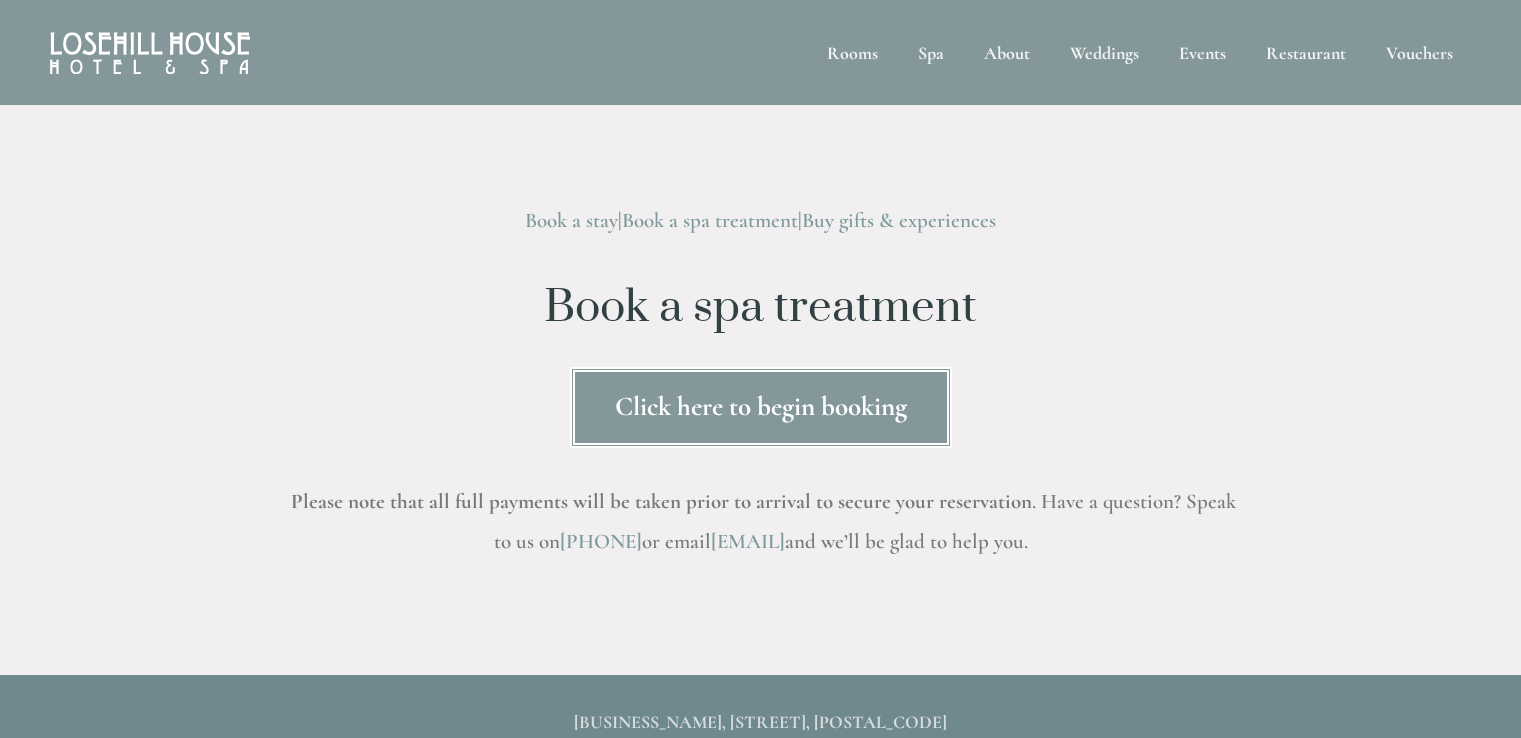 scroll, scrollTop: 0, scrollLeft: 0, axis: both 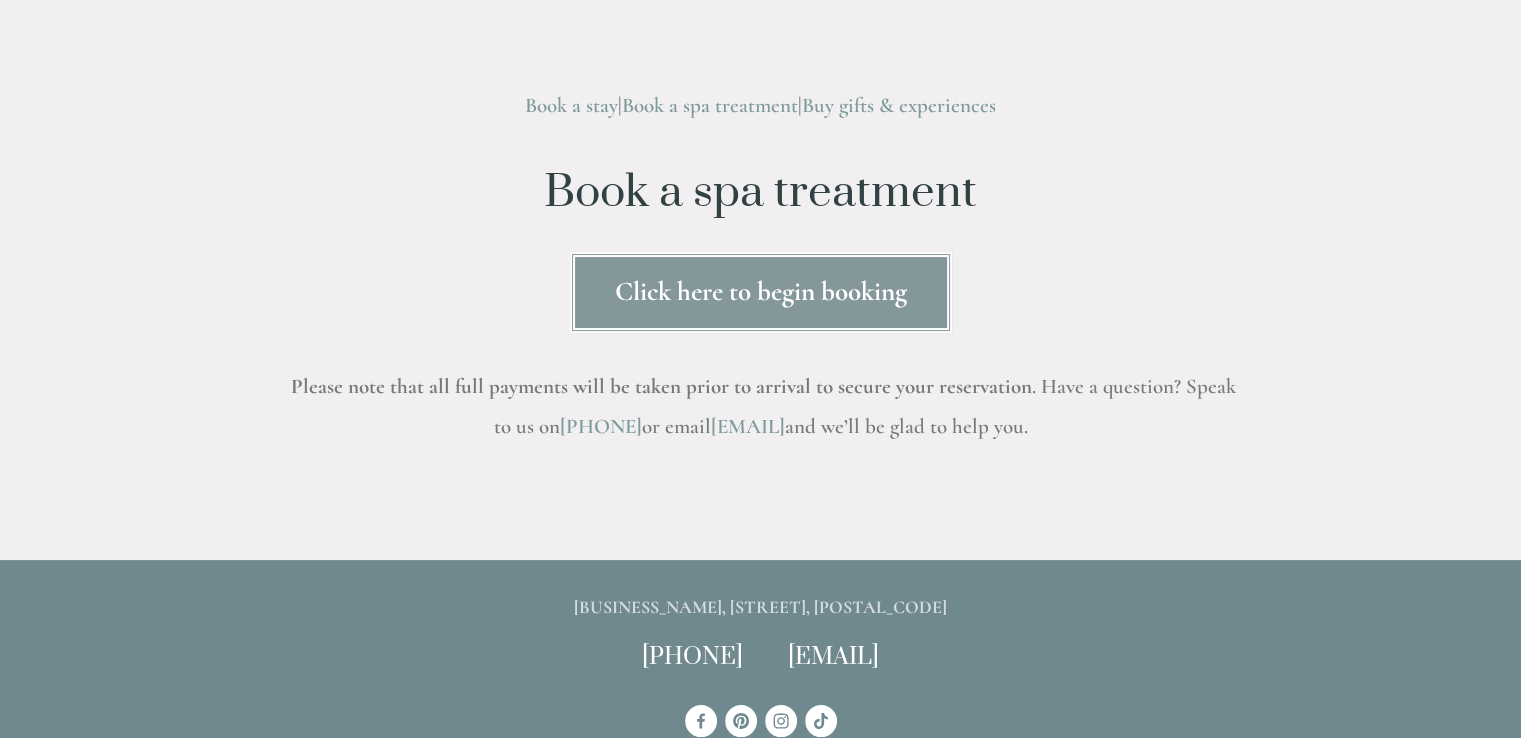 click on "Click here to begin booking" at bounding box center (761, 292) 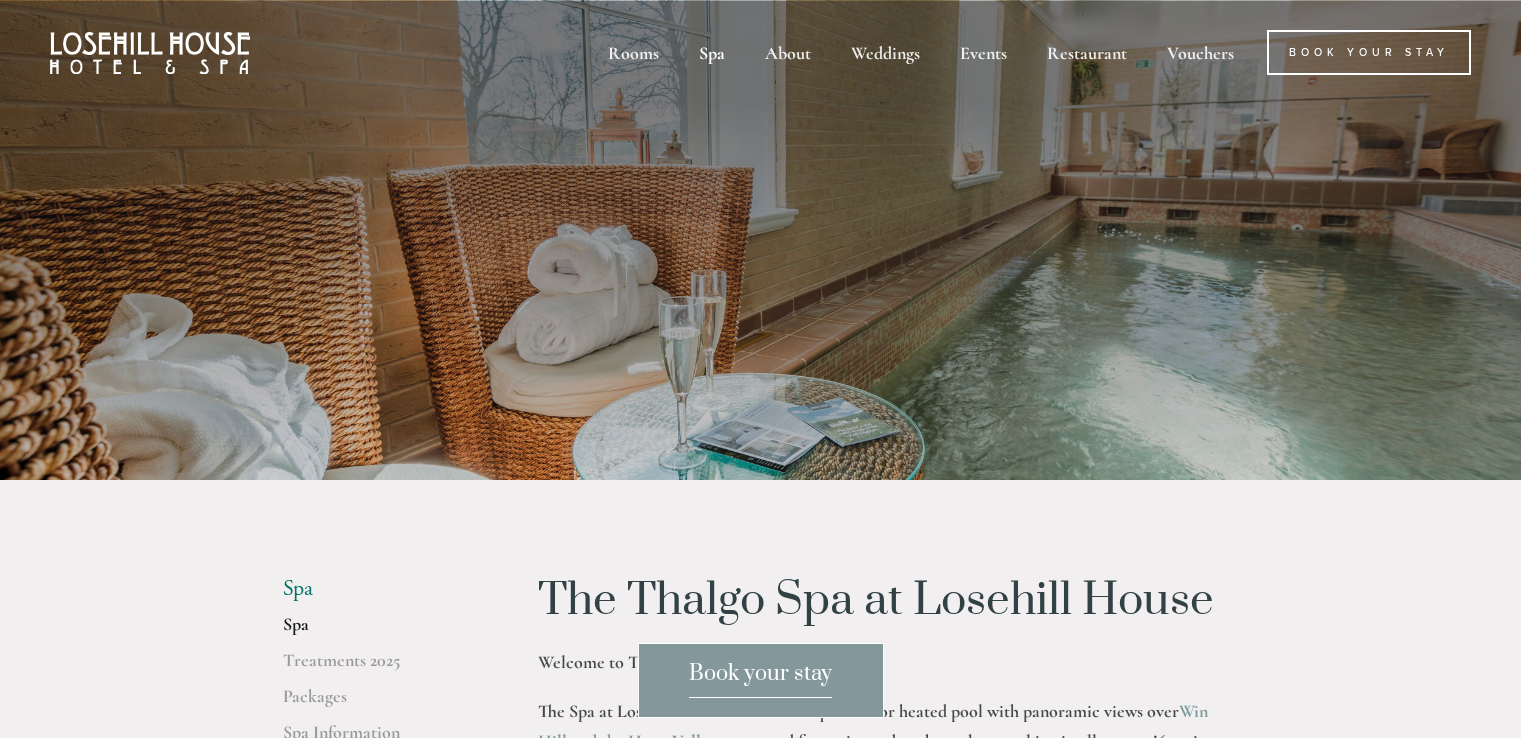 scroll, scrollTop: 0, scrollLeft: 0, axis: both 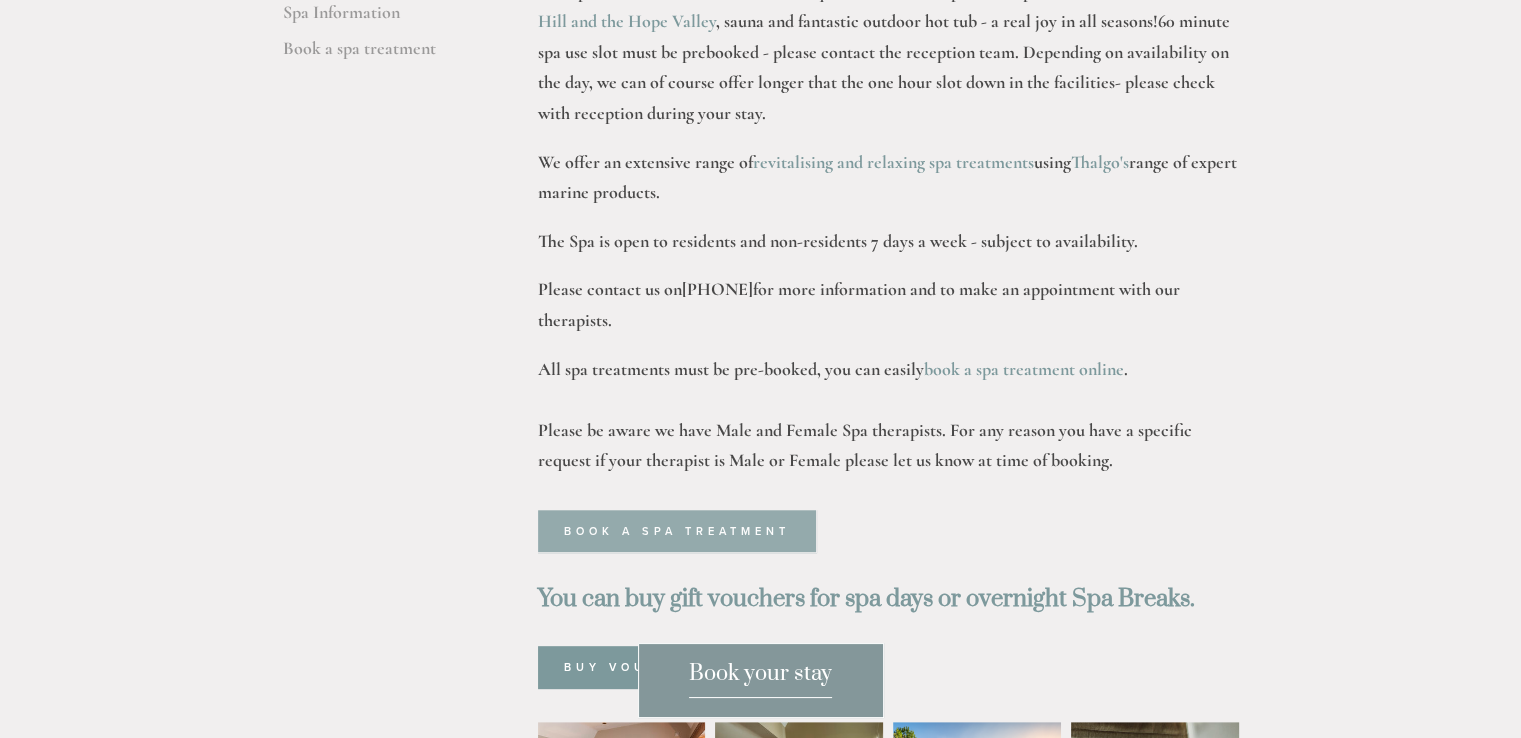 click on "Book a spa treatment" at bounding box center (677, 531) 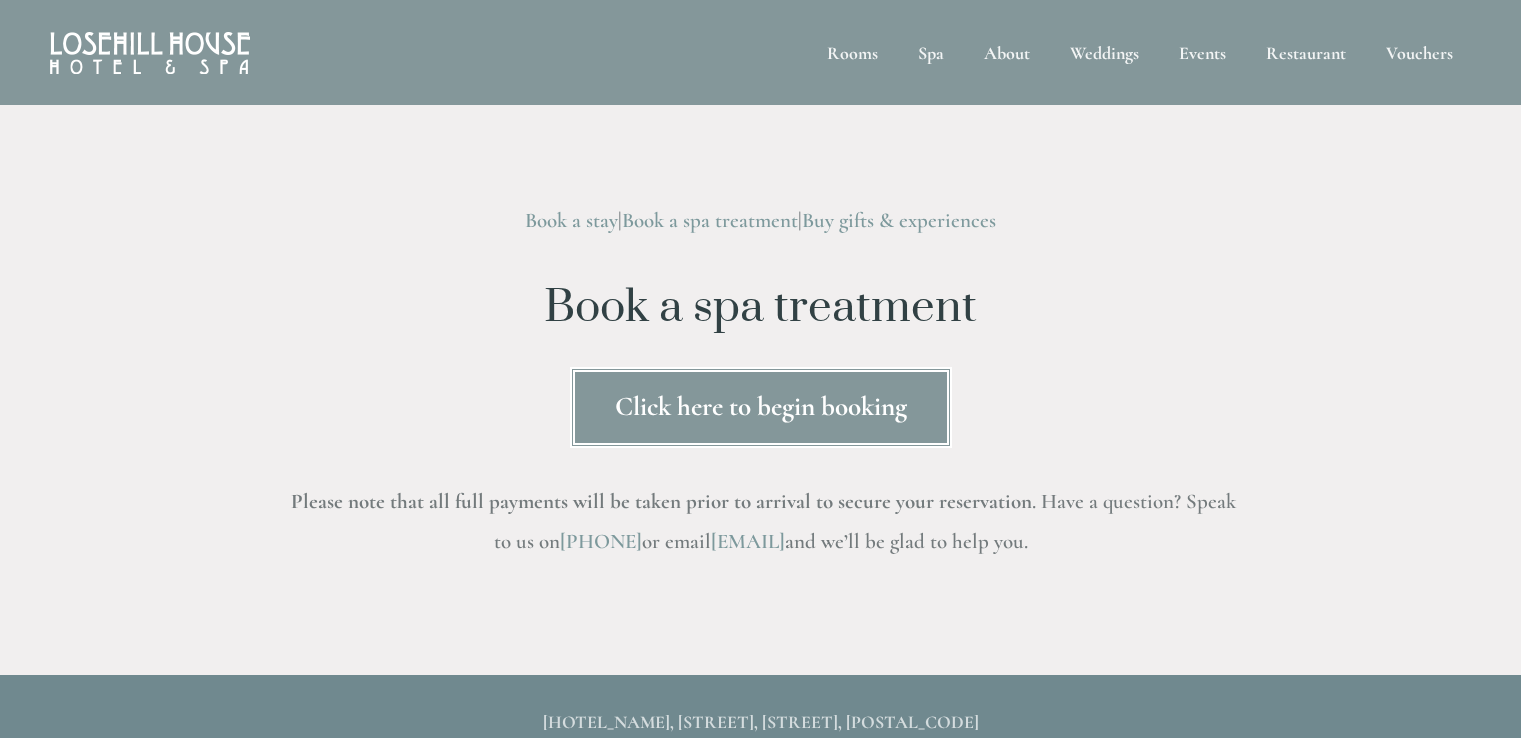 scroll, scrollTop: 0, scrollLeft: 0, axis: both 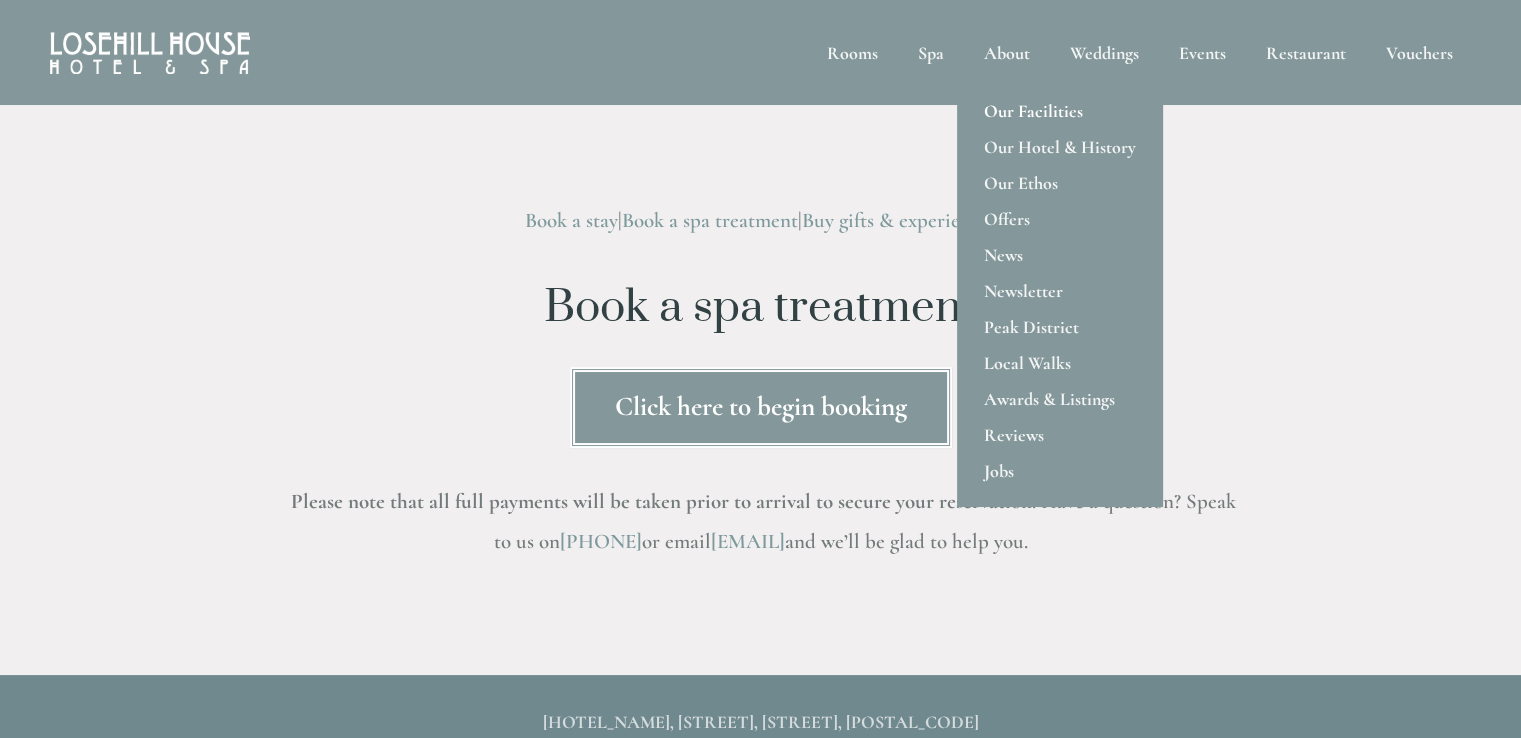 click on "Our Facilities" at bounding box center (1060, 111) 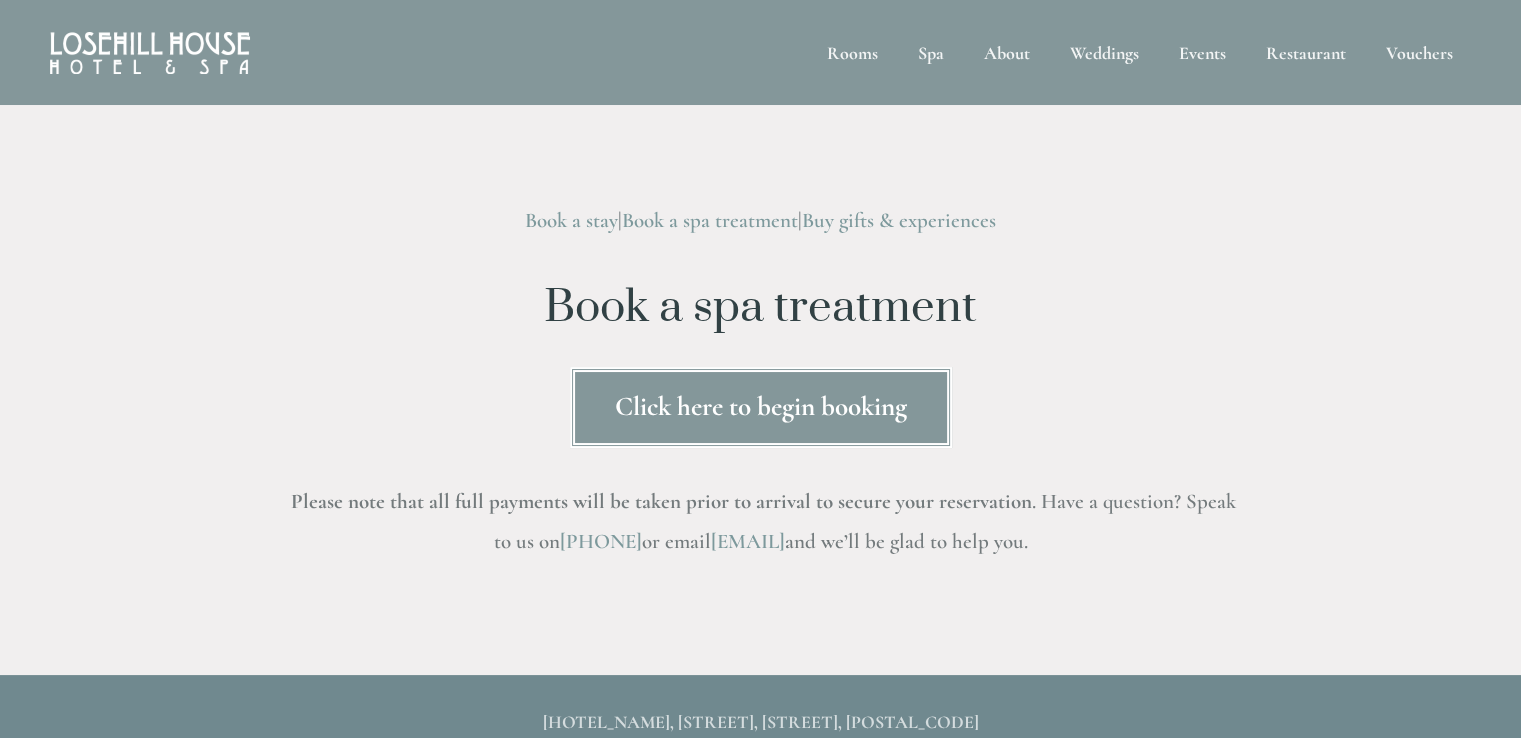 click on "Click here to begin booking" at bounding box center (761, 407) 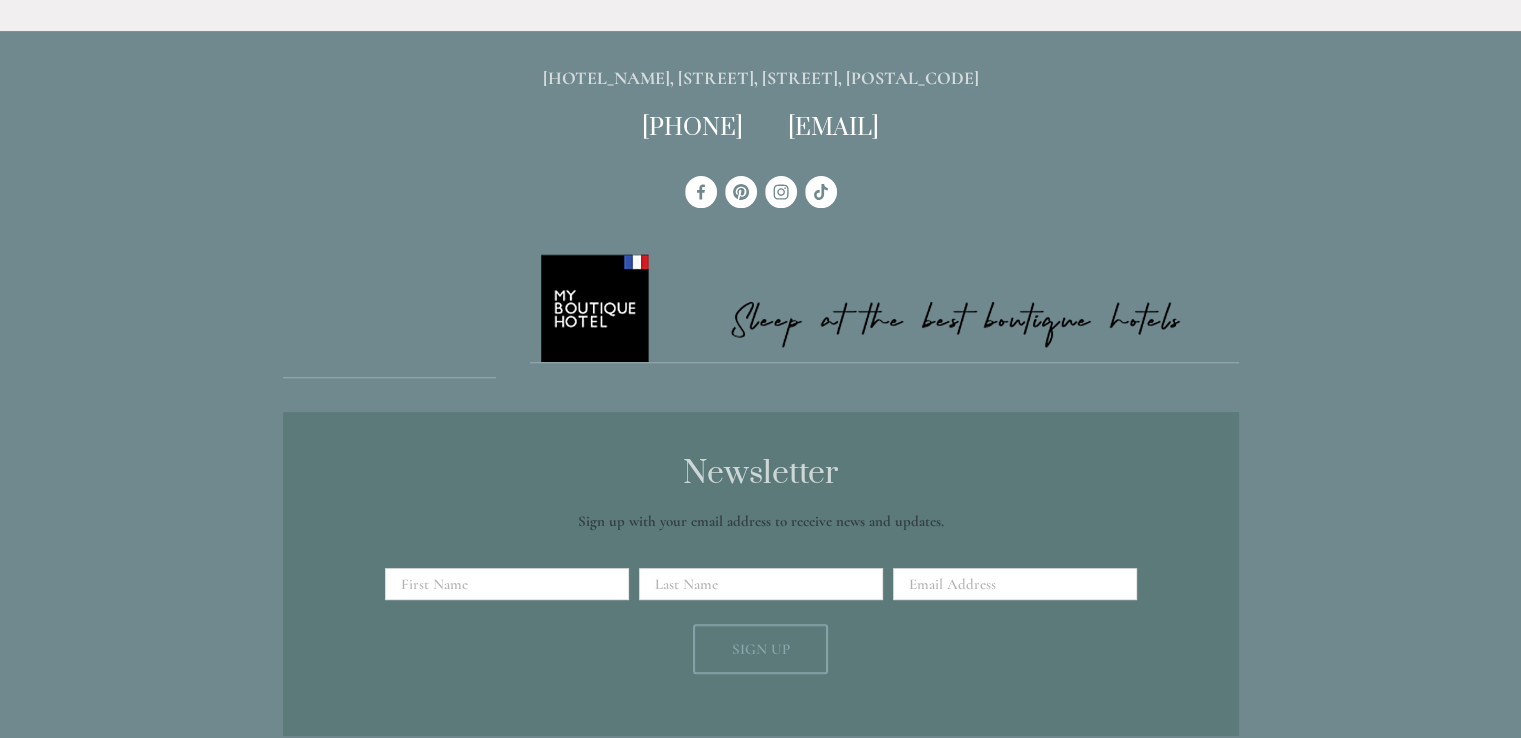 scroll, scrollTop: 0, scrollLeft: 0, axis: both 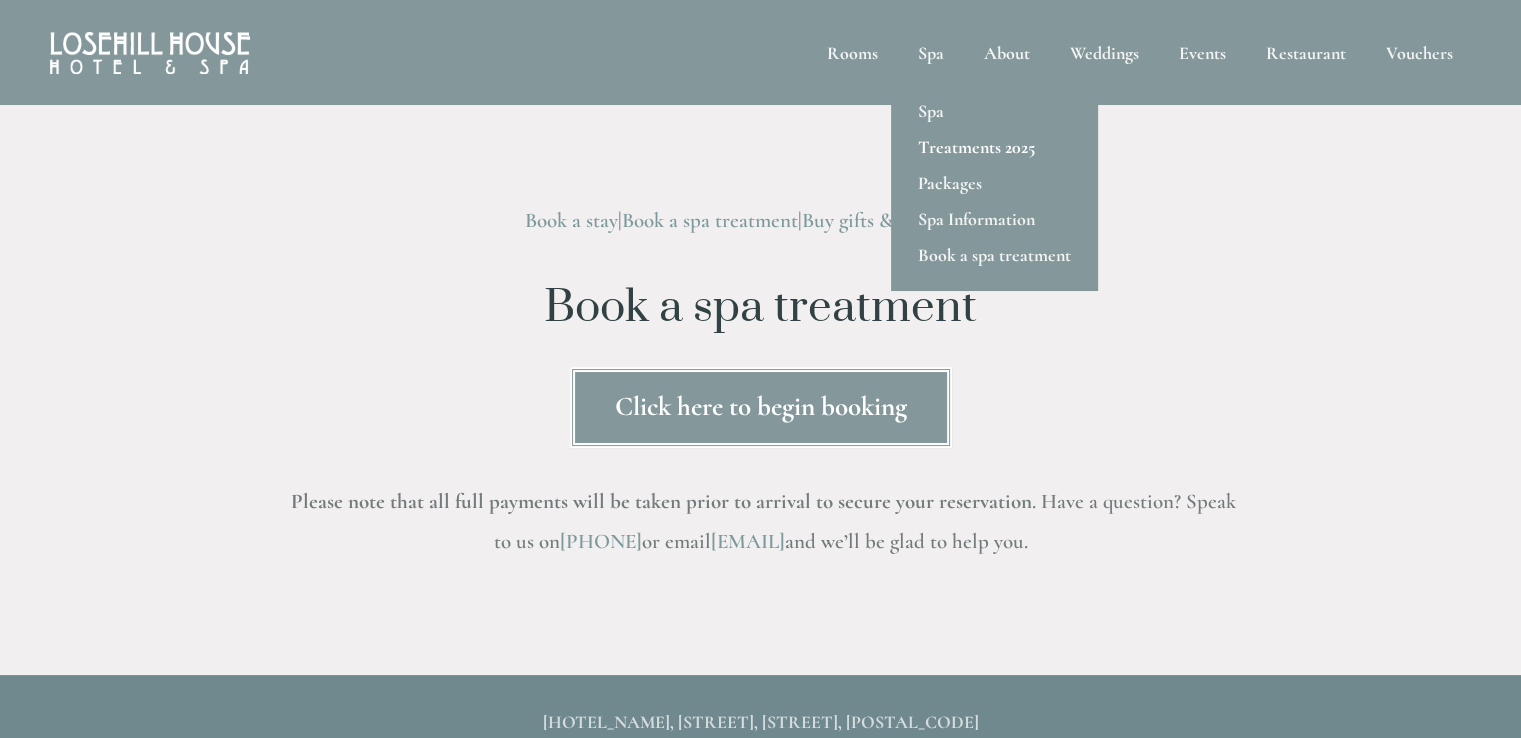 click on "Treatments 2025" at bounding box center (994, 147) 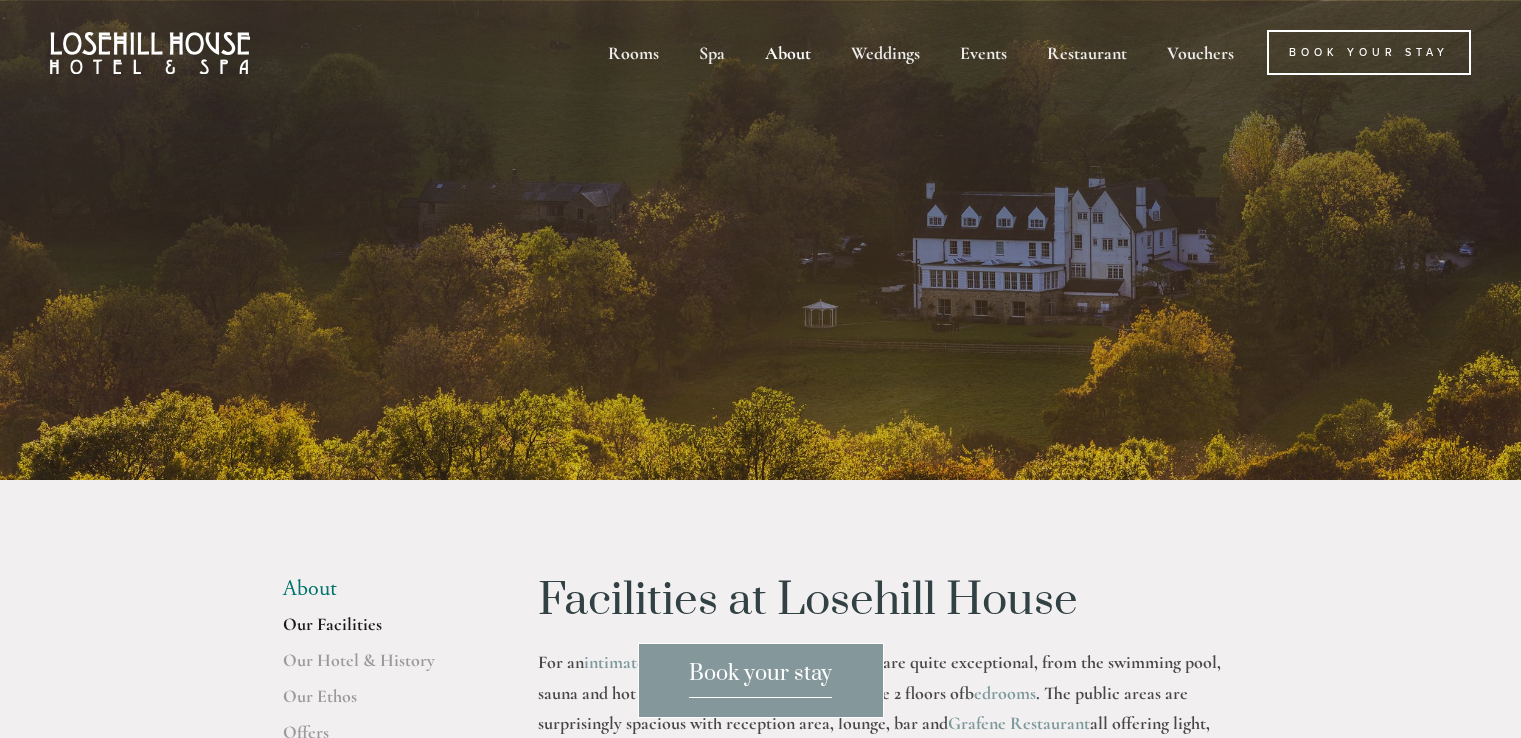 scroll, scrollTop: 0, scrollLeft: 0, axis: both 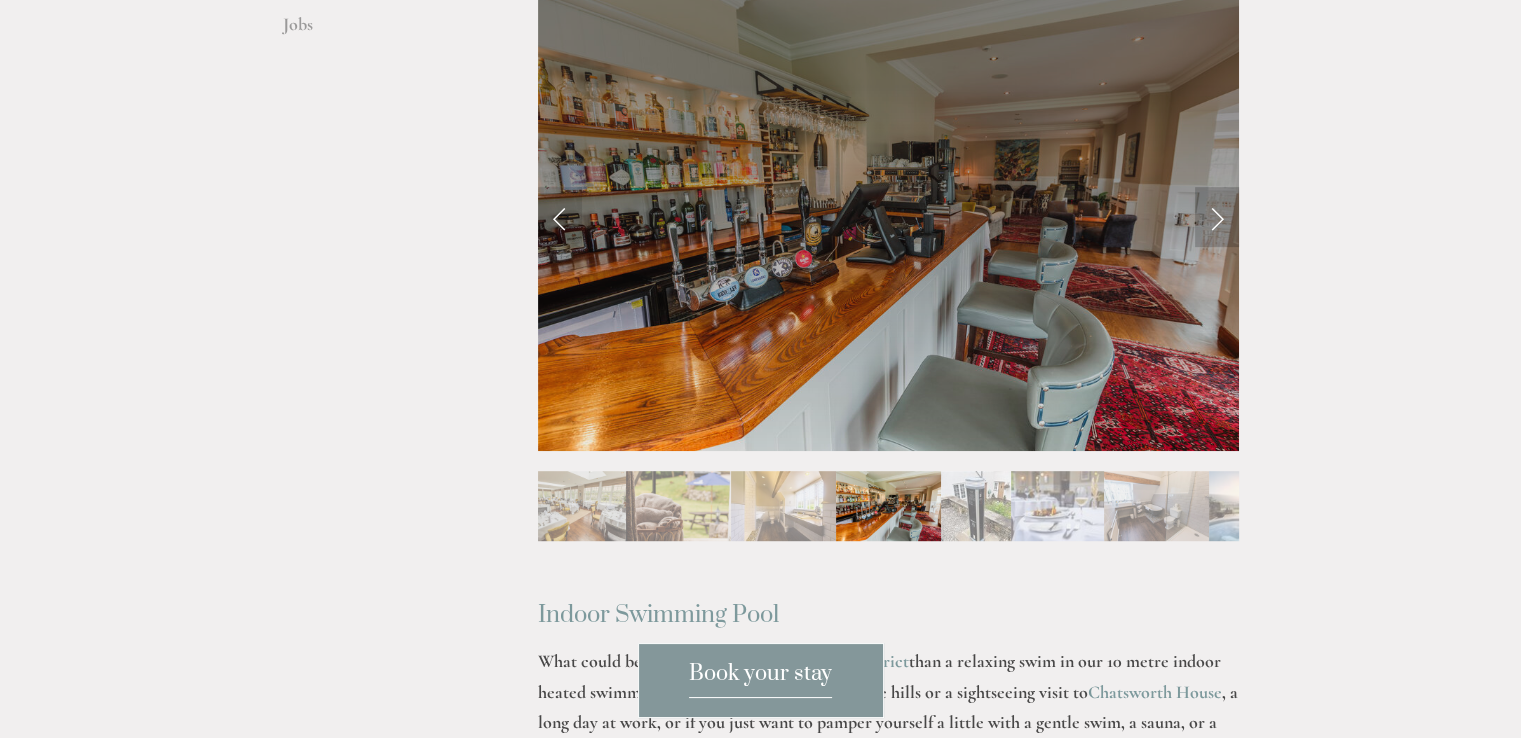 click at bounding box center [1217, 217] 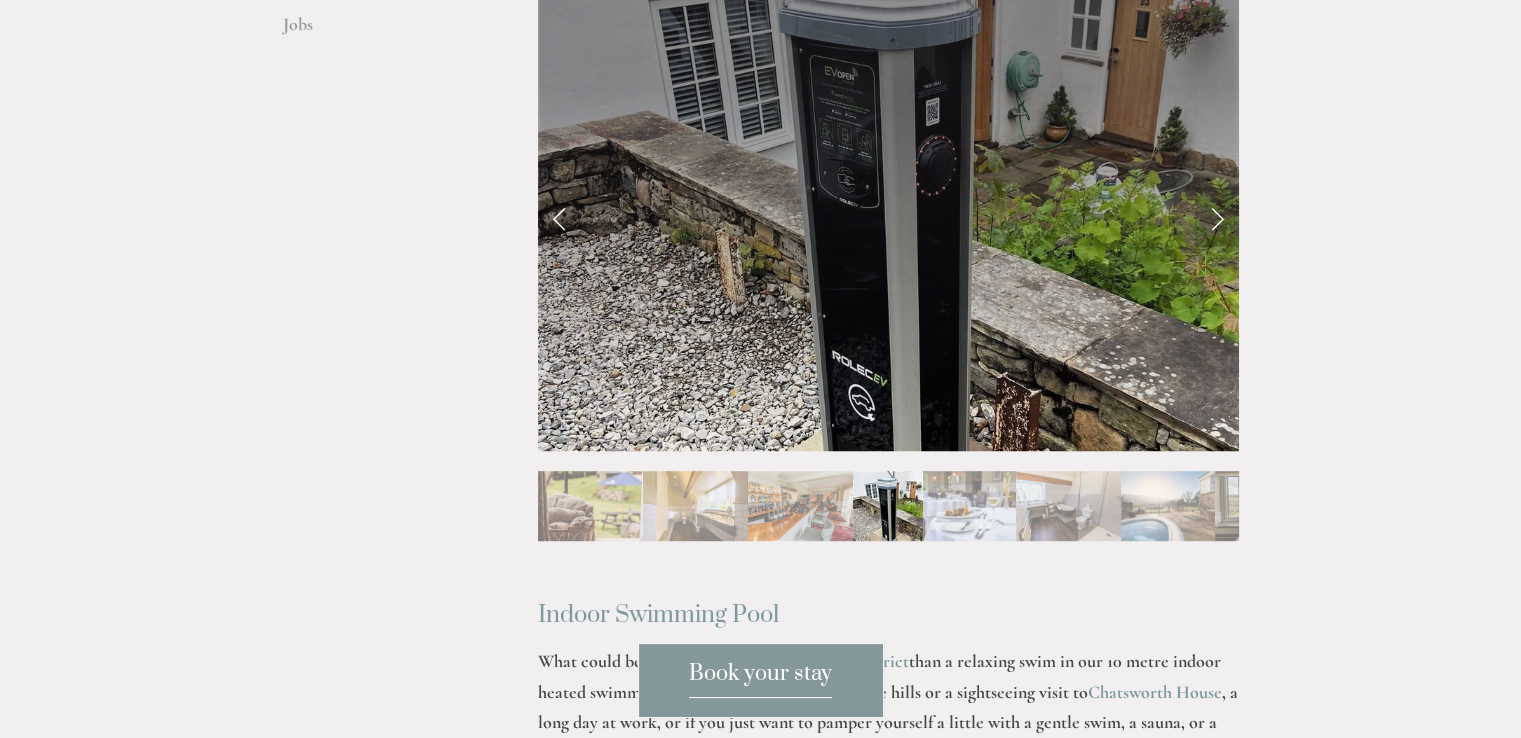 click at bounding box center (1217, 217) 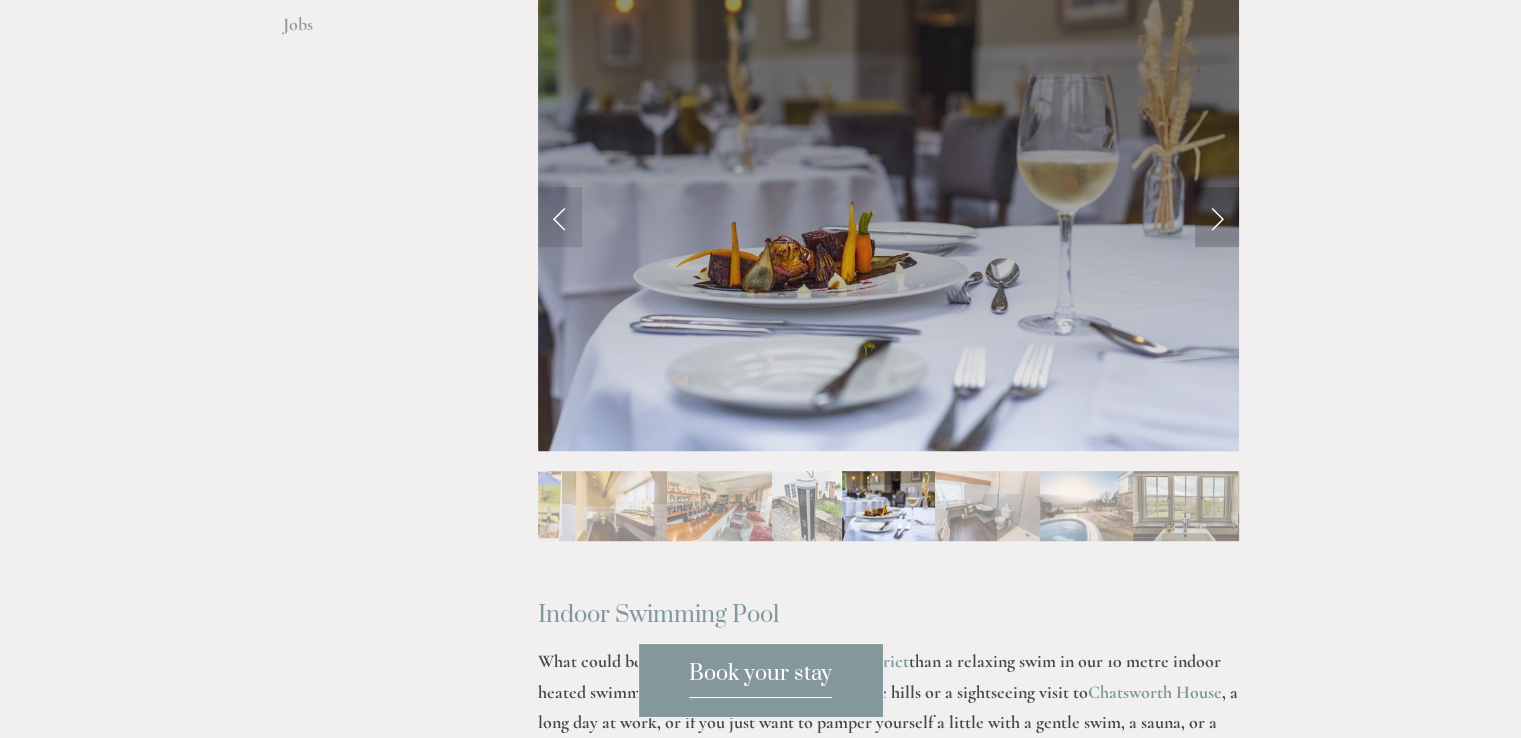 click at bounding box center [1217, 217] 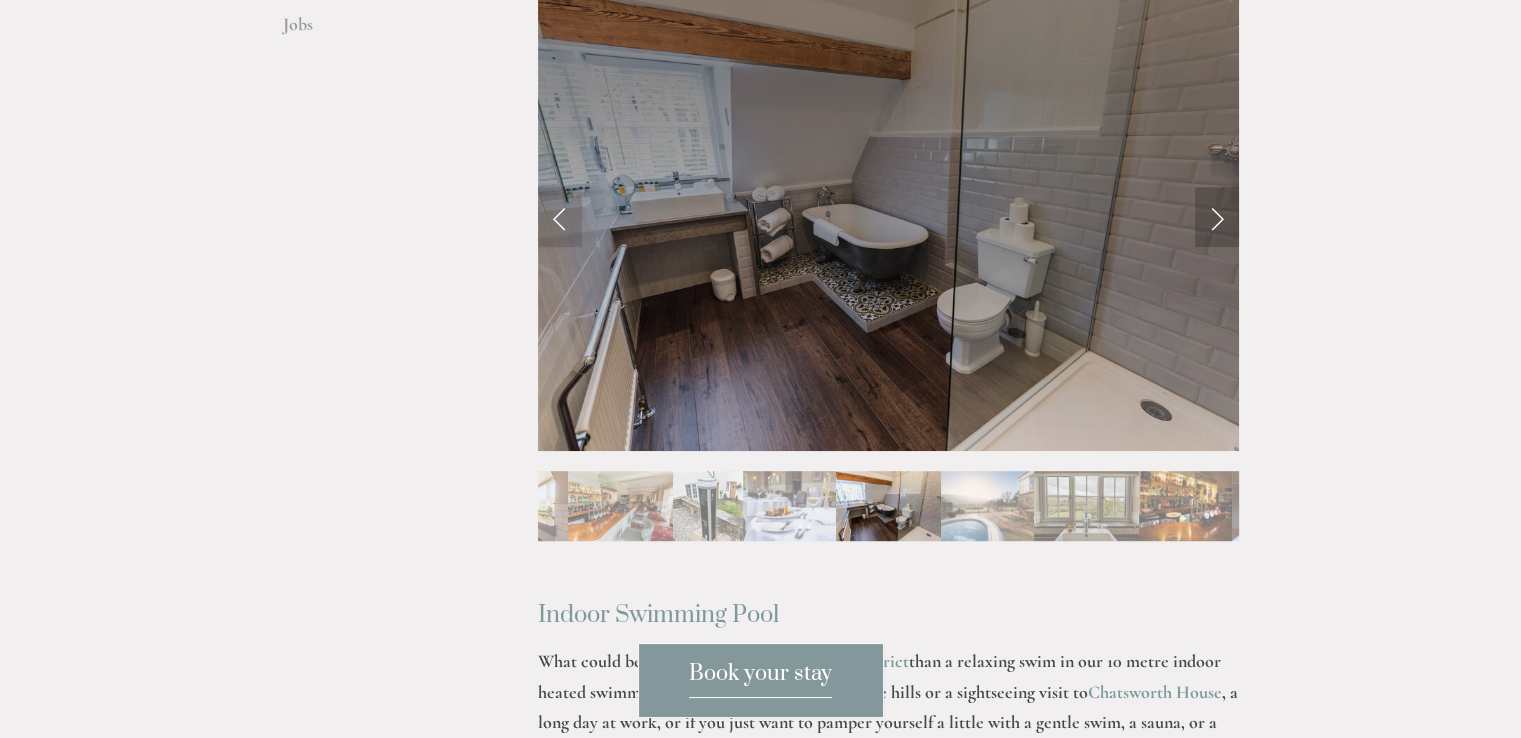 click at bounding box center (1217, 217) 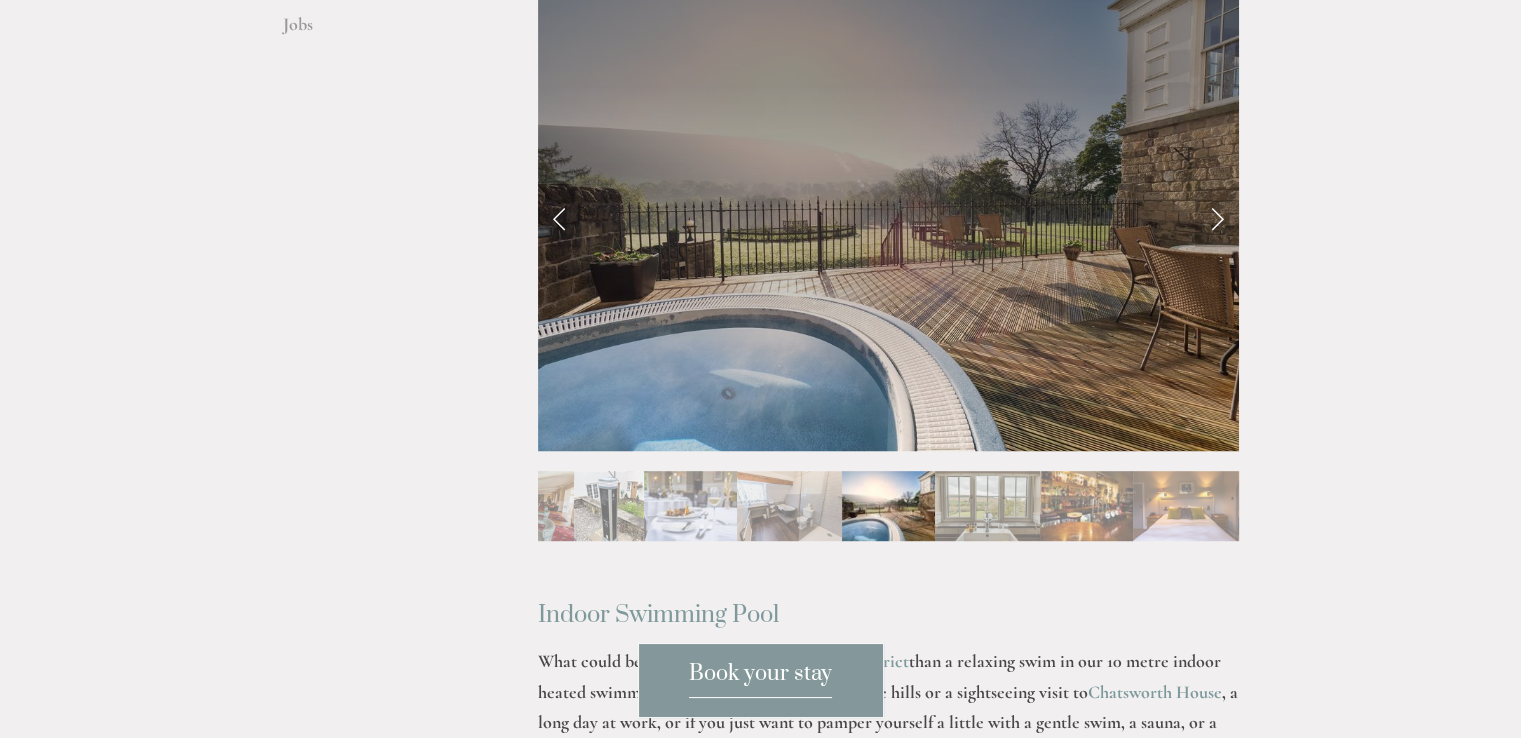 click at bounding box center (1217, 217) 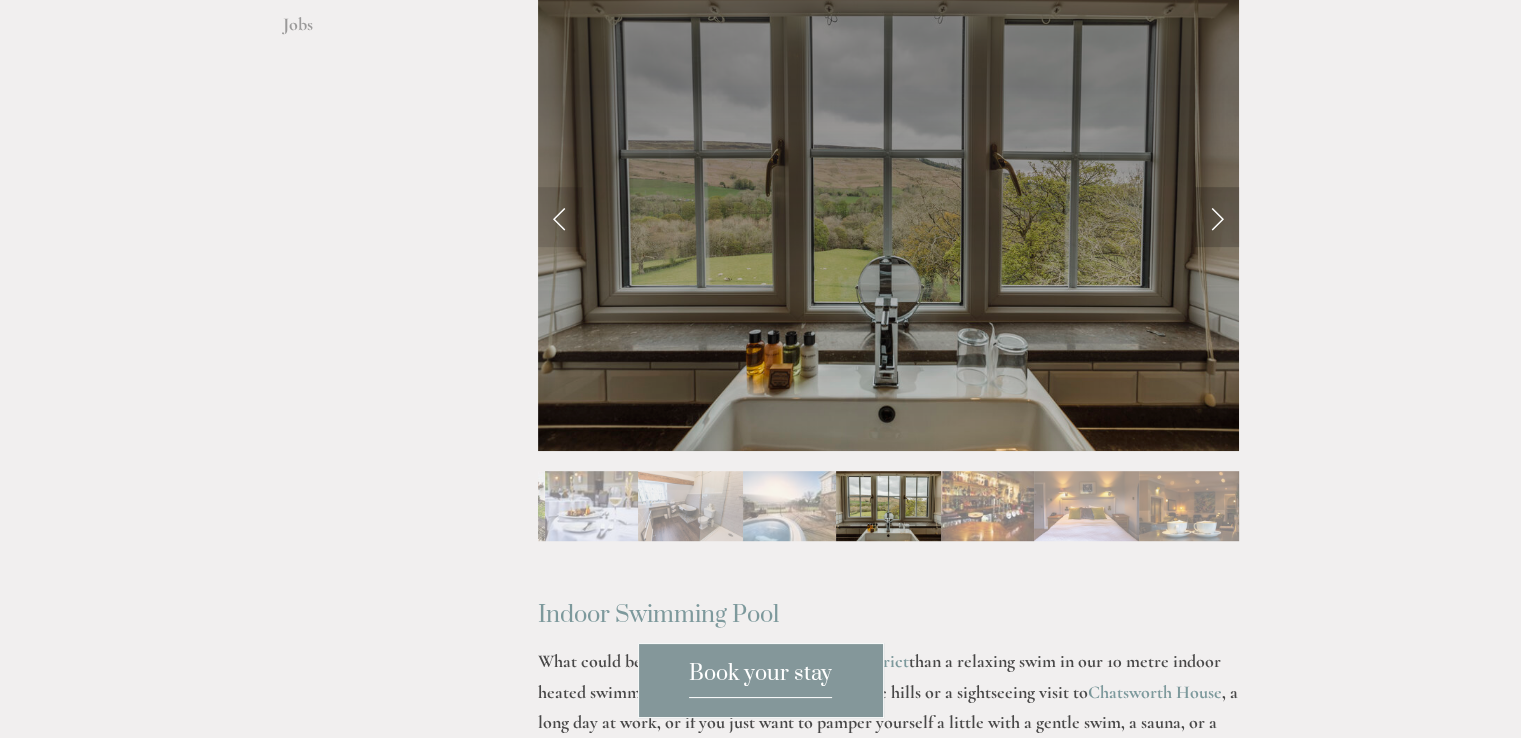 click at bounding box center (1217, 217) 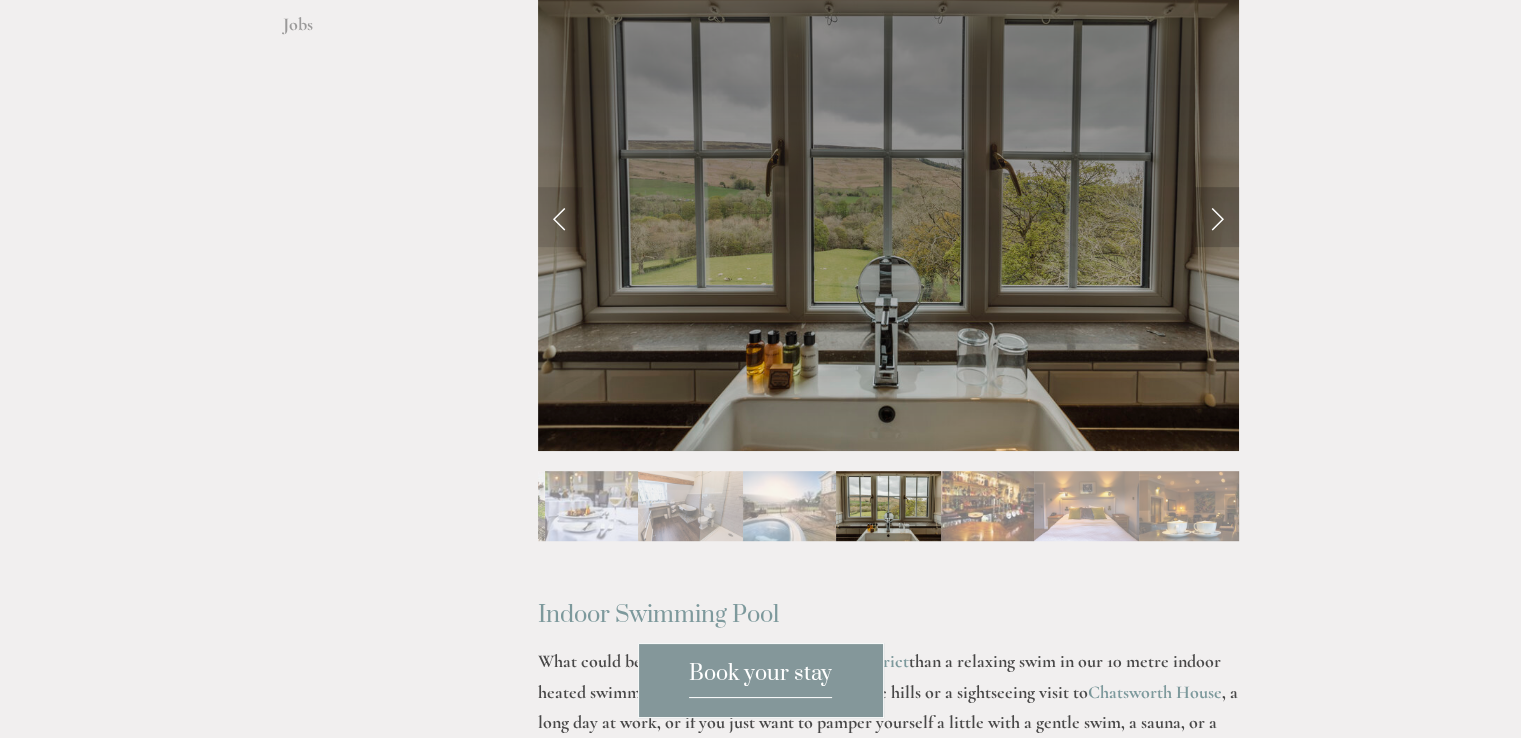 click at bounding box center (1217, 217) 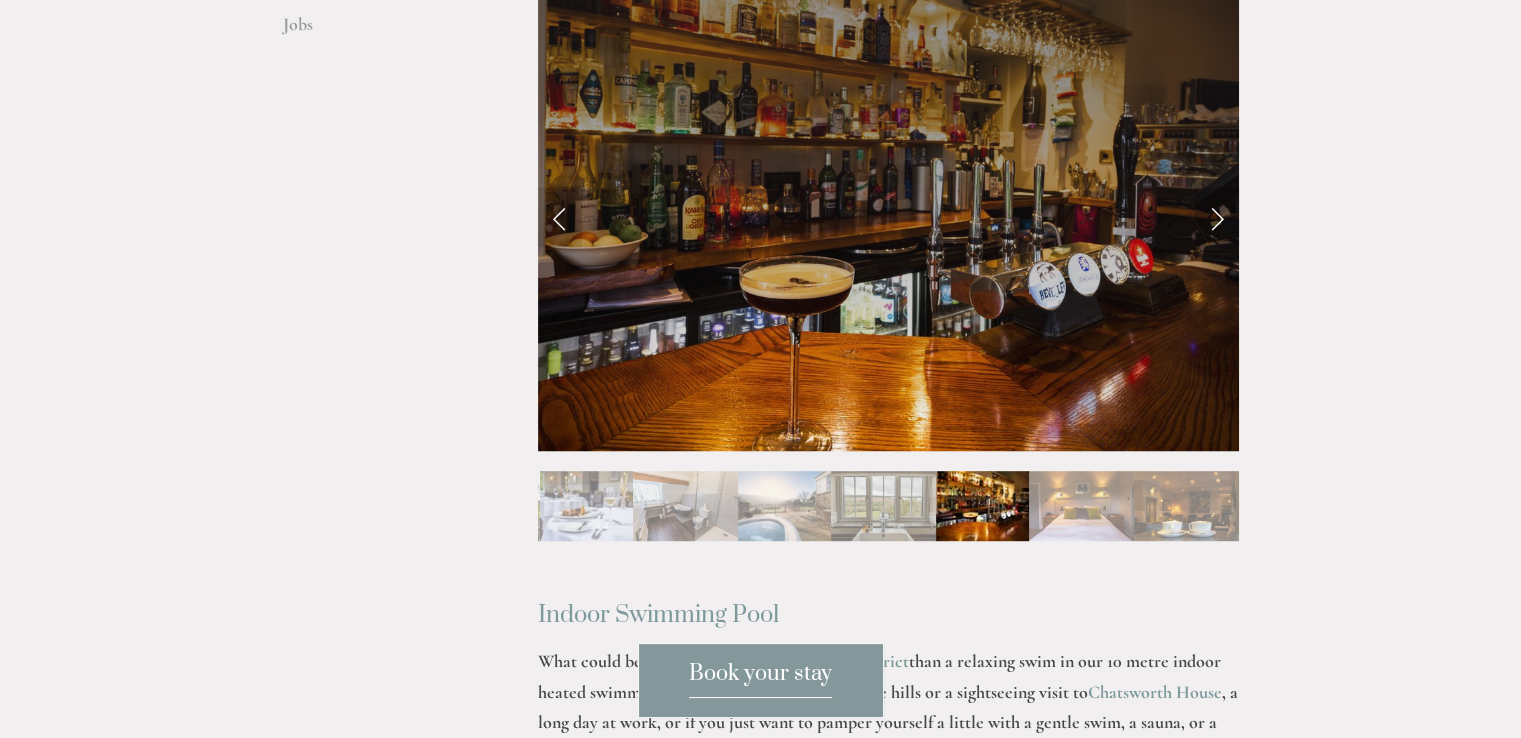 click at bounding box center [1217, 217] 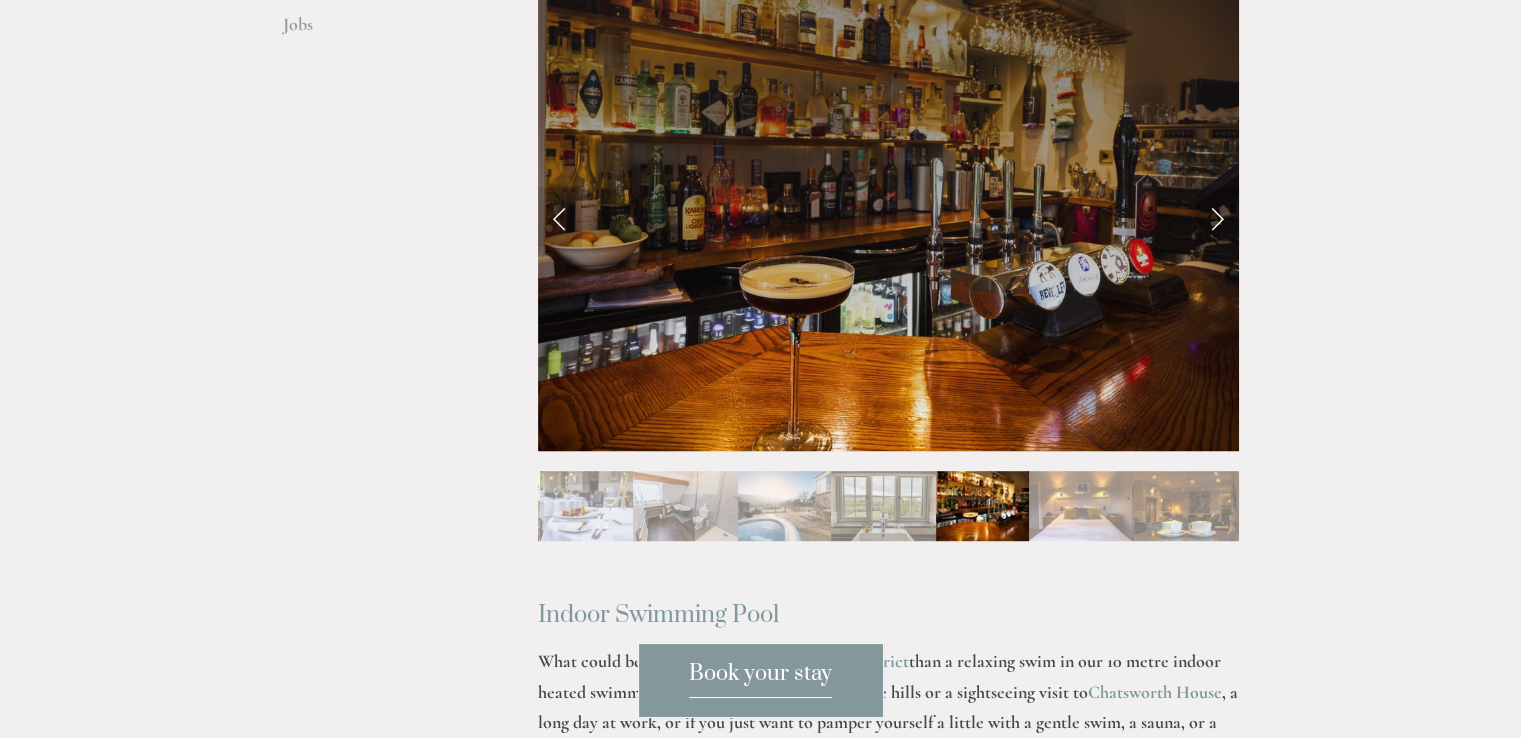 click at bounding box center (1217, 217) 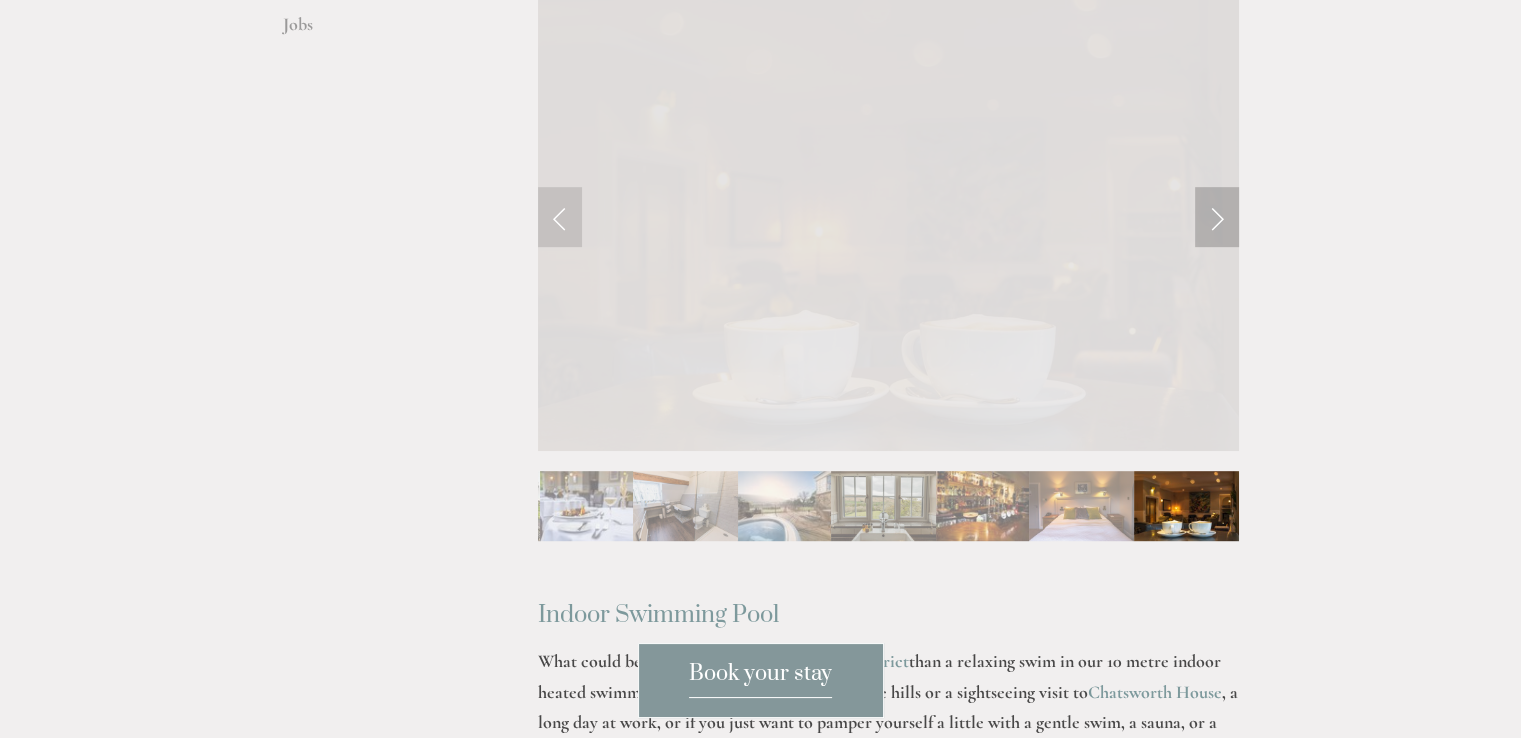click at bounding box center (1217, 217) 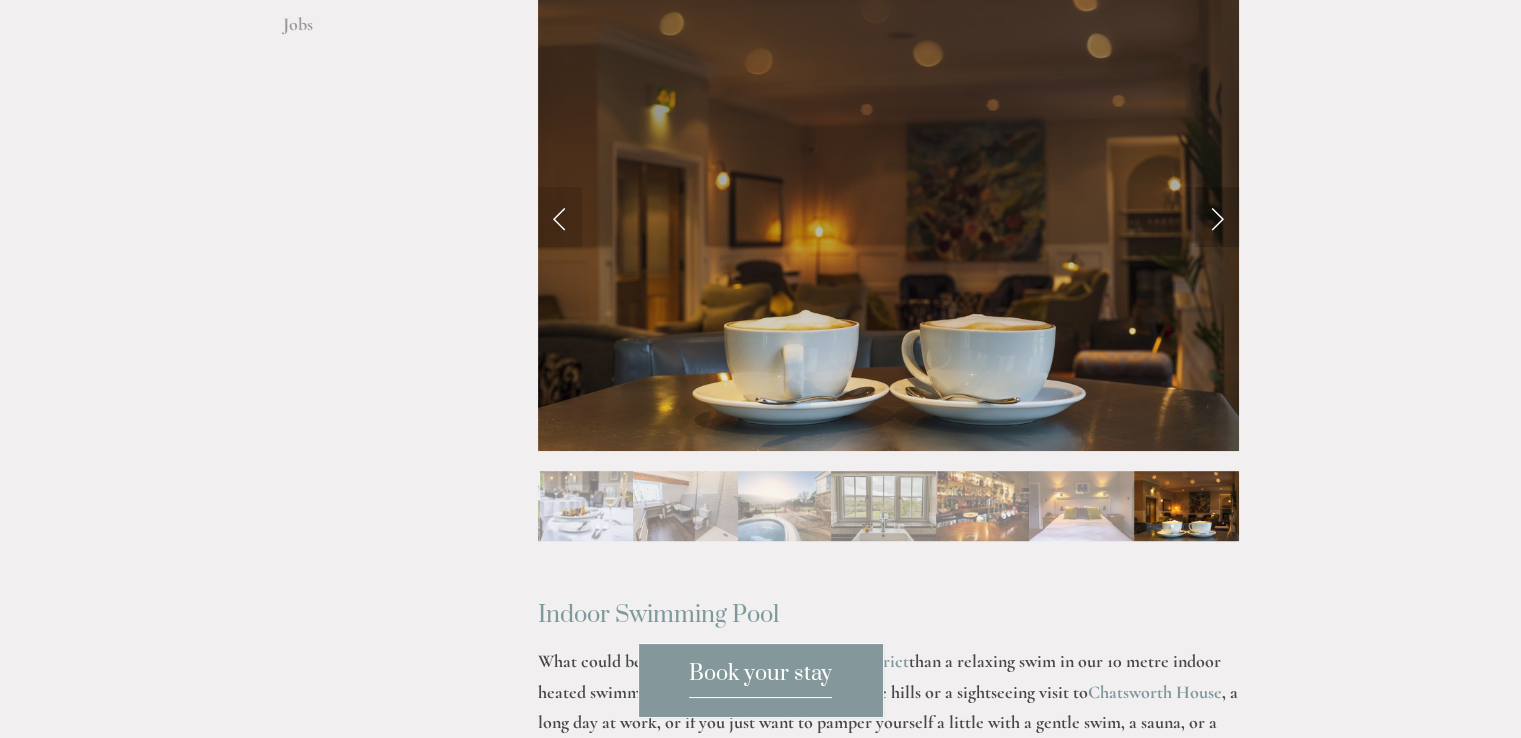 click at bounding box center [1217, 217] 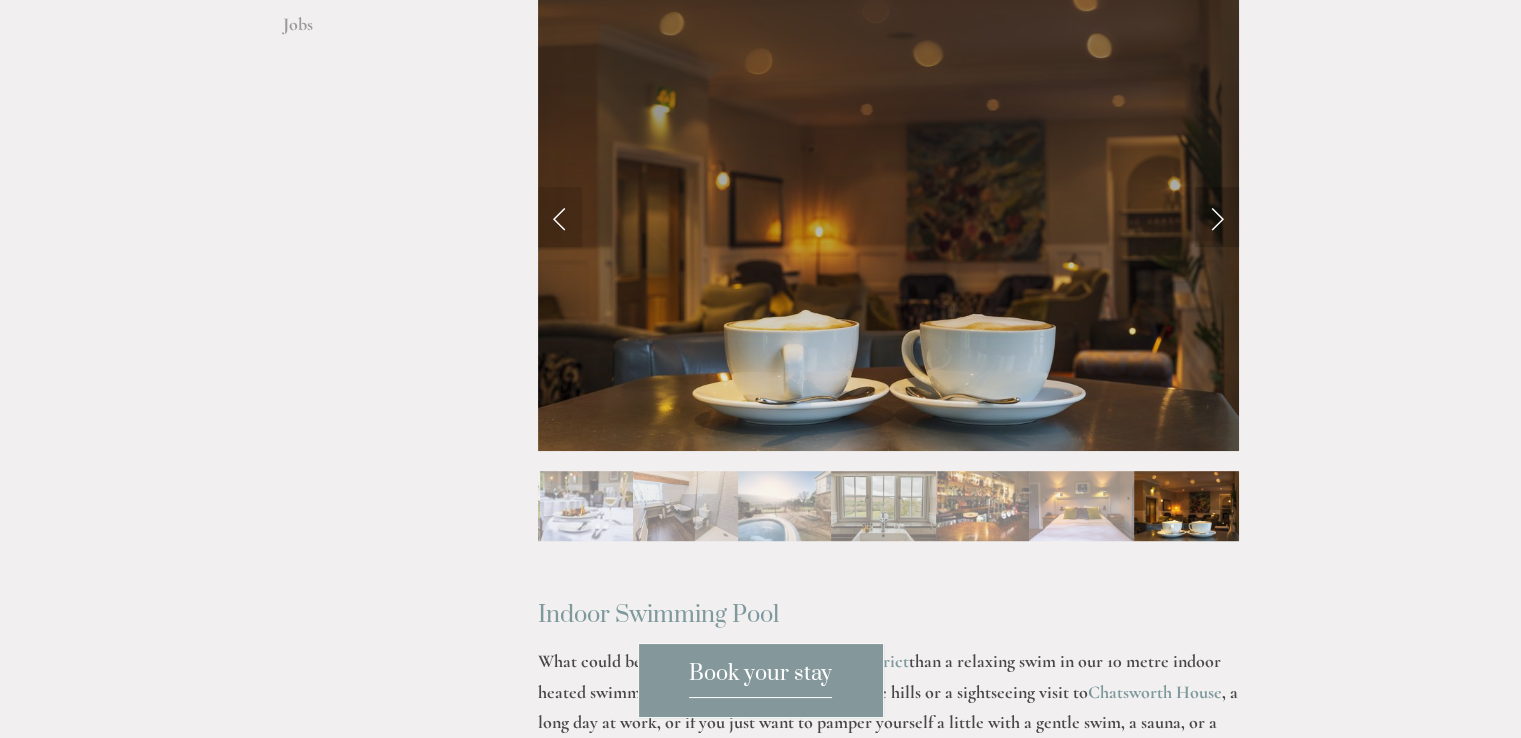 click at bounding box center (1217, 217) 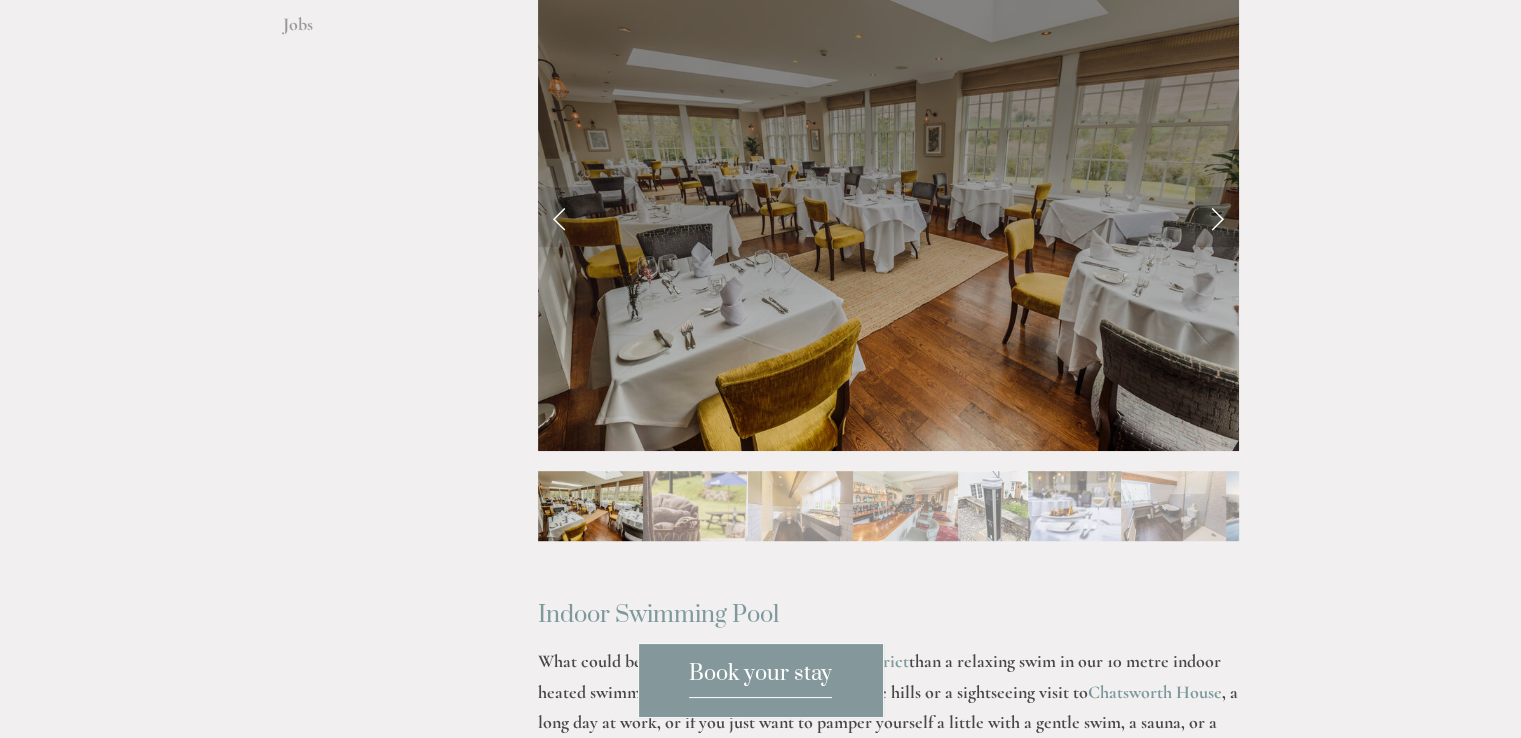 click at bounding box center [1217, 217] 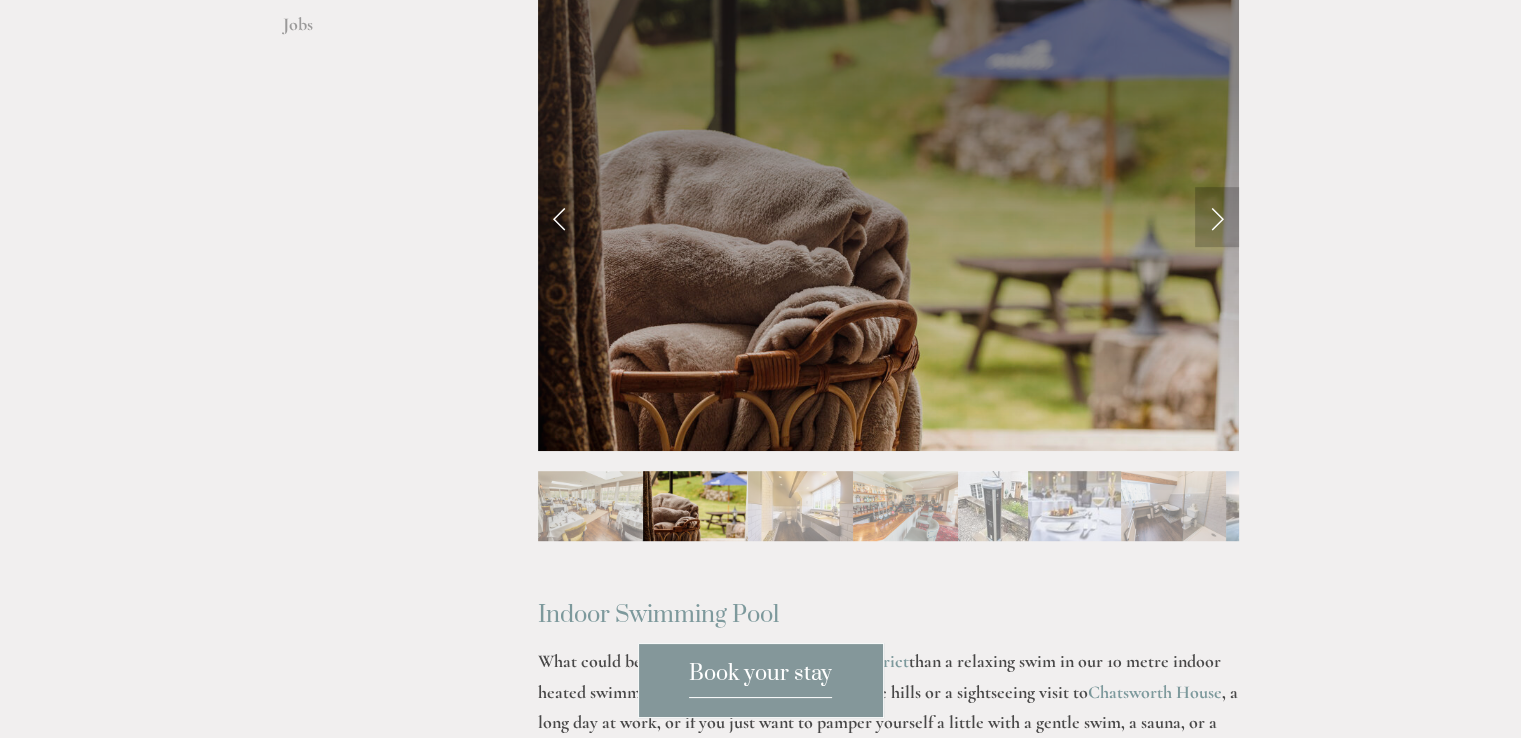 click at bounding box center [1217, 217] 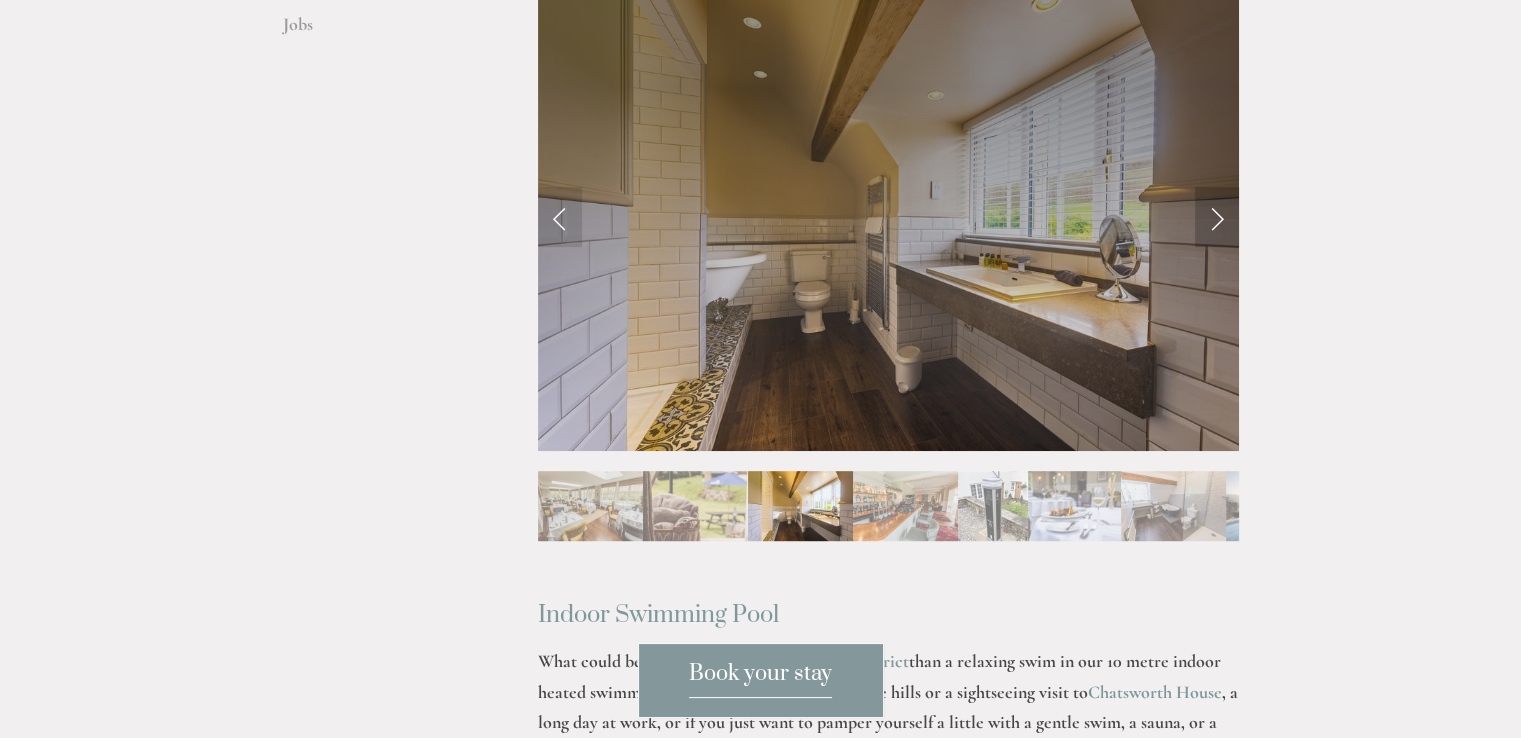 click at bounding box center [1217, 217] 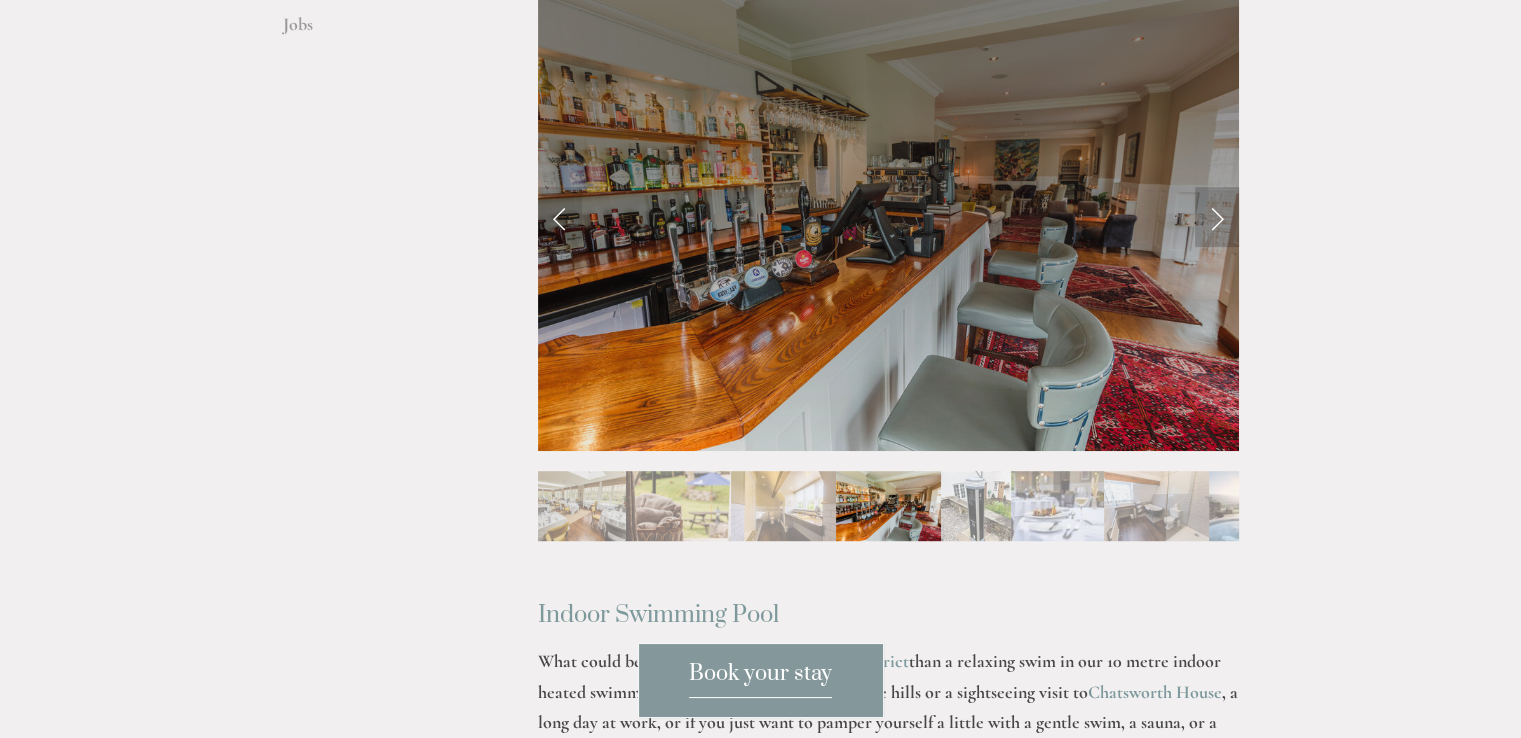 click at bounding box center [1217, 217] 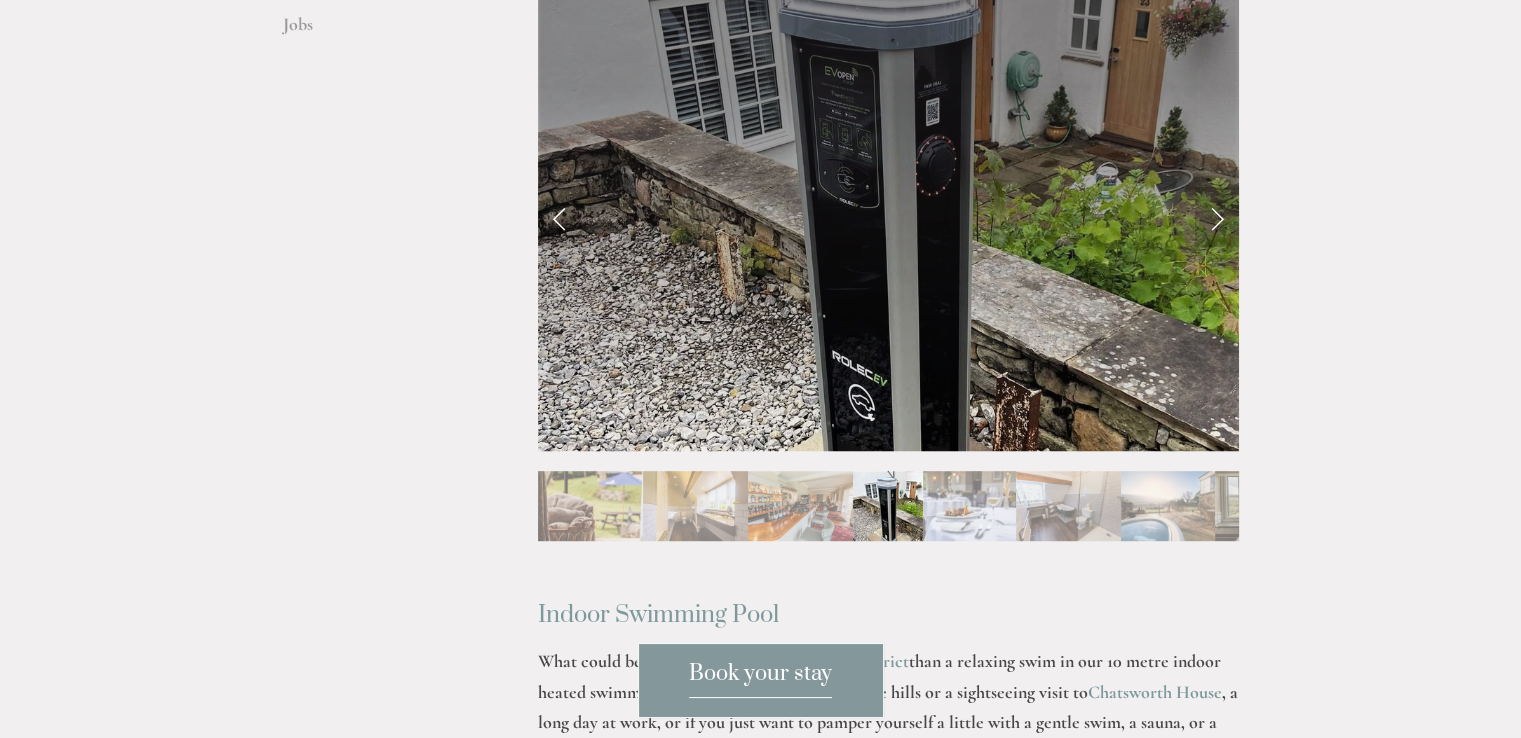 click at bounding box center [1217, 217] 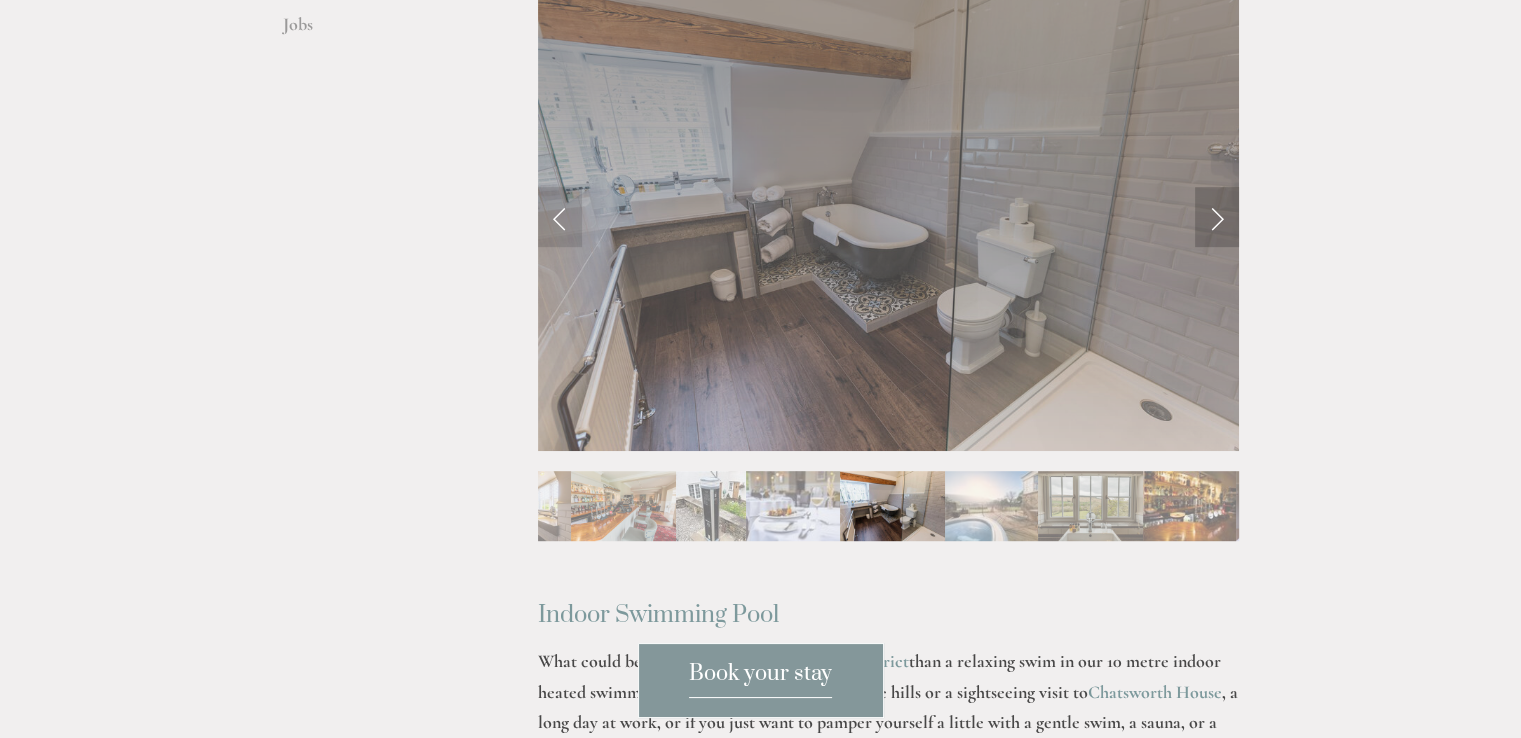 click at bounding box center (1217, 217) 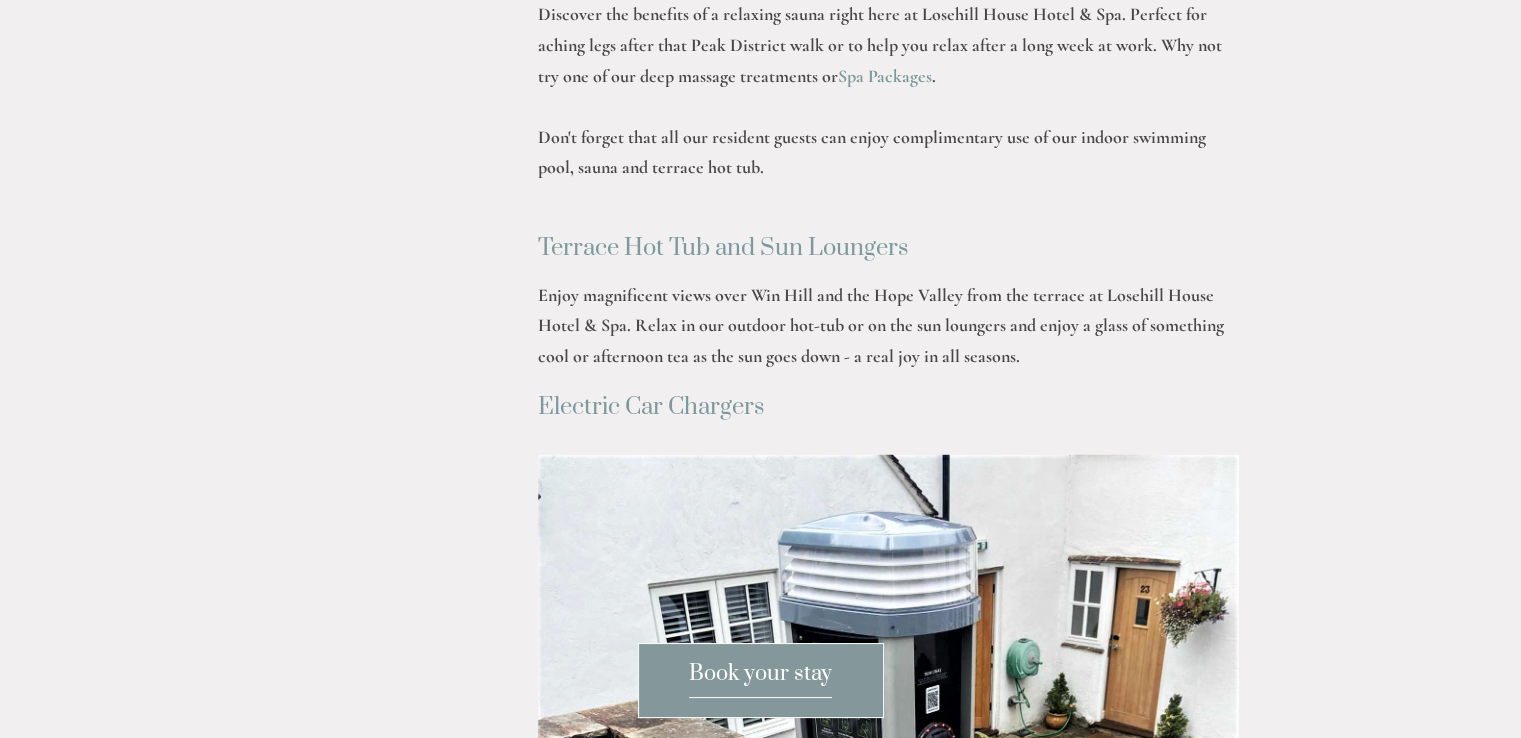 scroll, scrollTop: 1892, scrollLeft: 0, axis: vertical 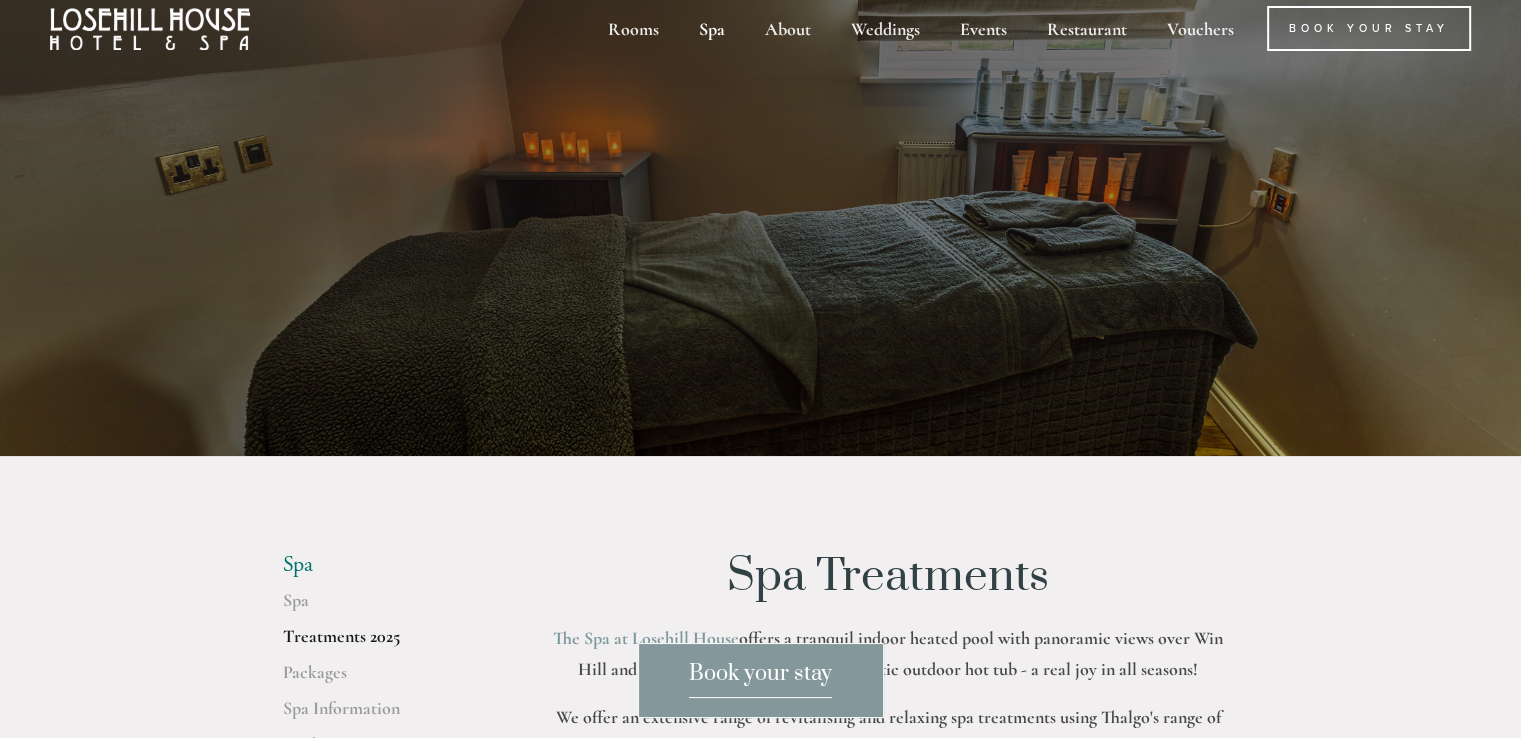 click on "Spa" at bounding box center [378, 565] 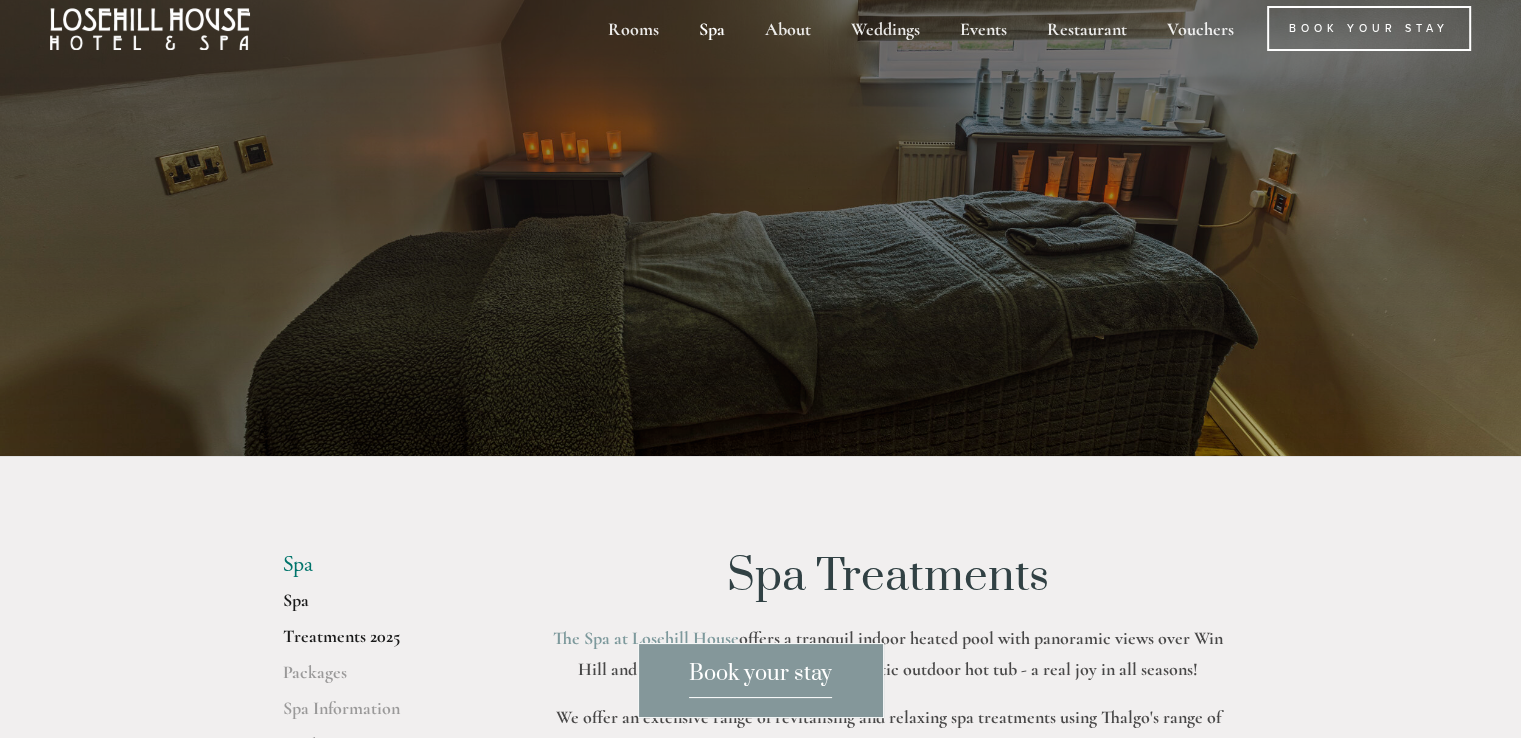 click on "Spa" at bounding box center [378, 607] 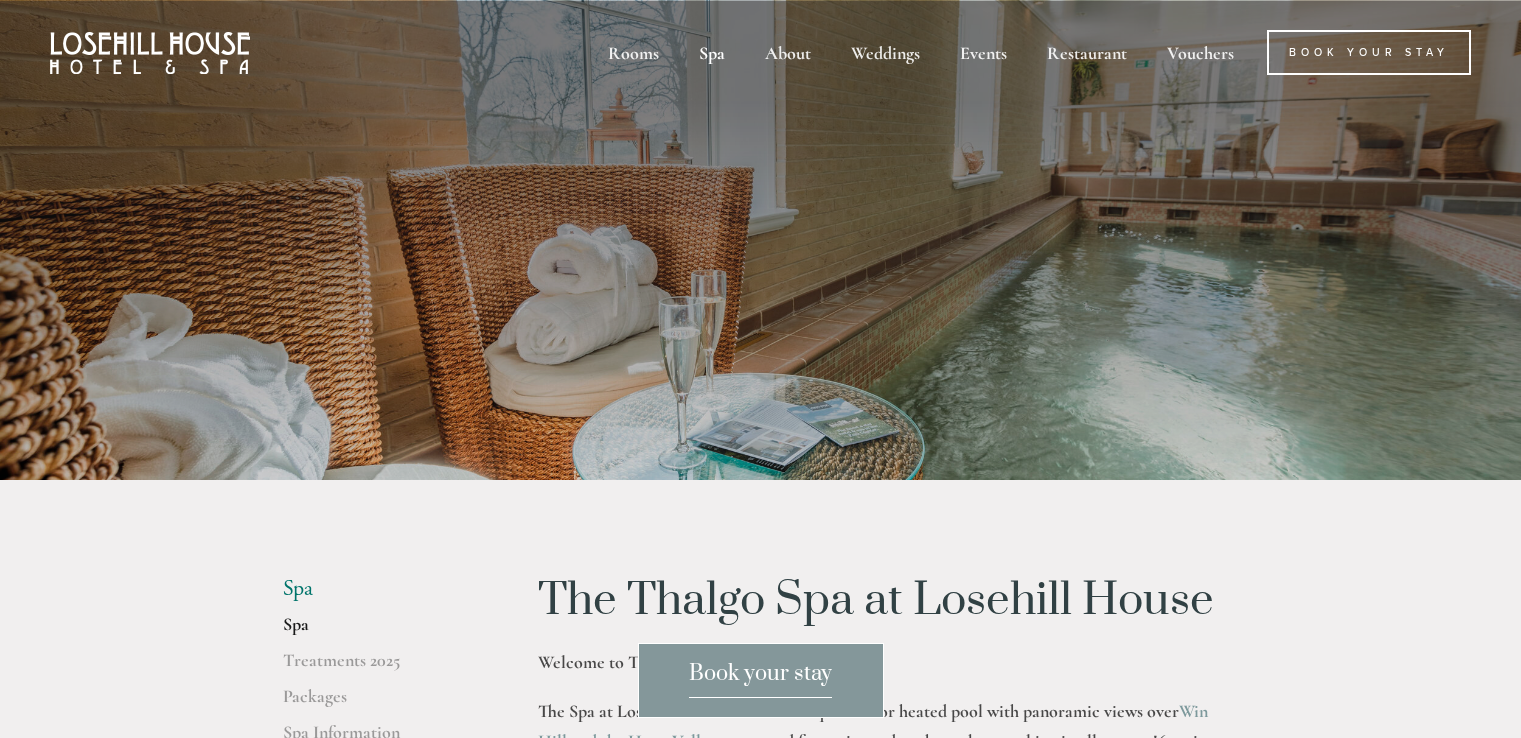 scroll, scrollTop: 0, scrollLeft: 0, axis: both 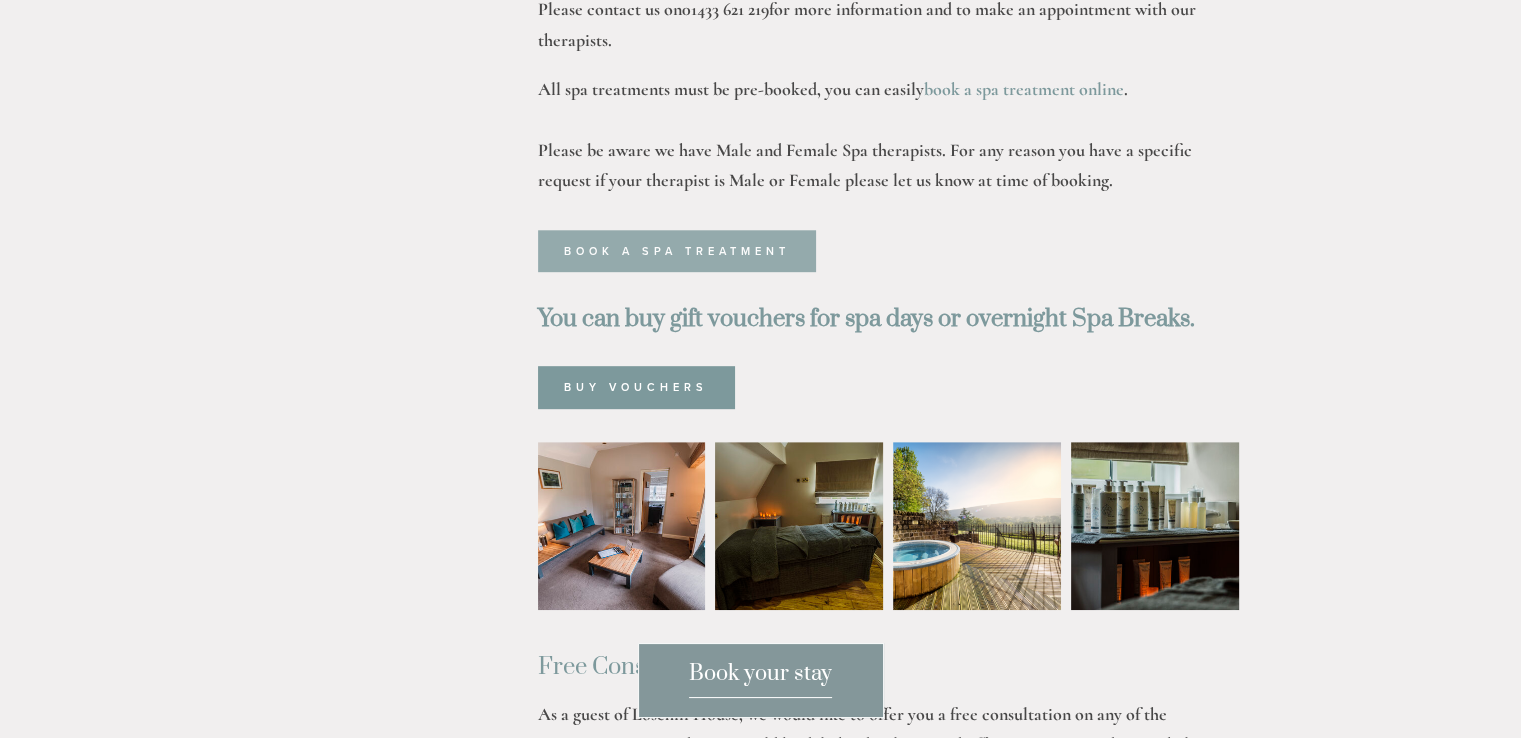 click on "Book a spa treatment" at bounding box center [677, 251] 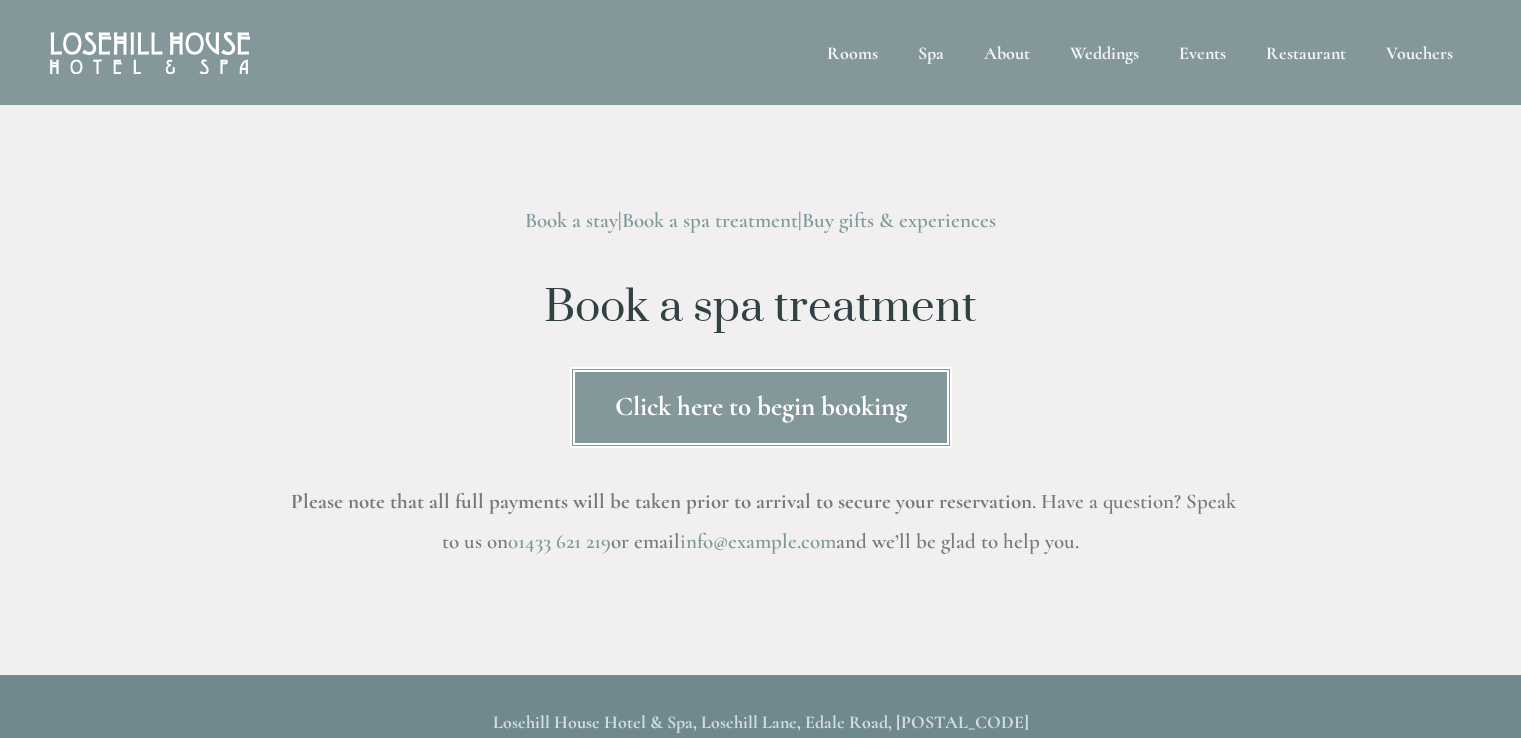 scroll, scrollTop: 0, scrollLeft: 0, axis: both 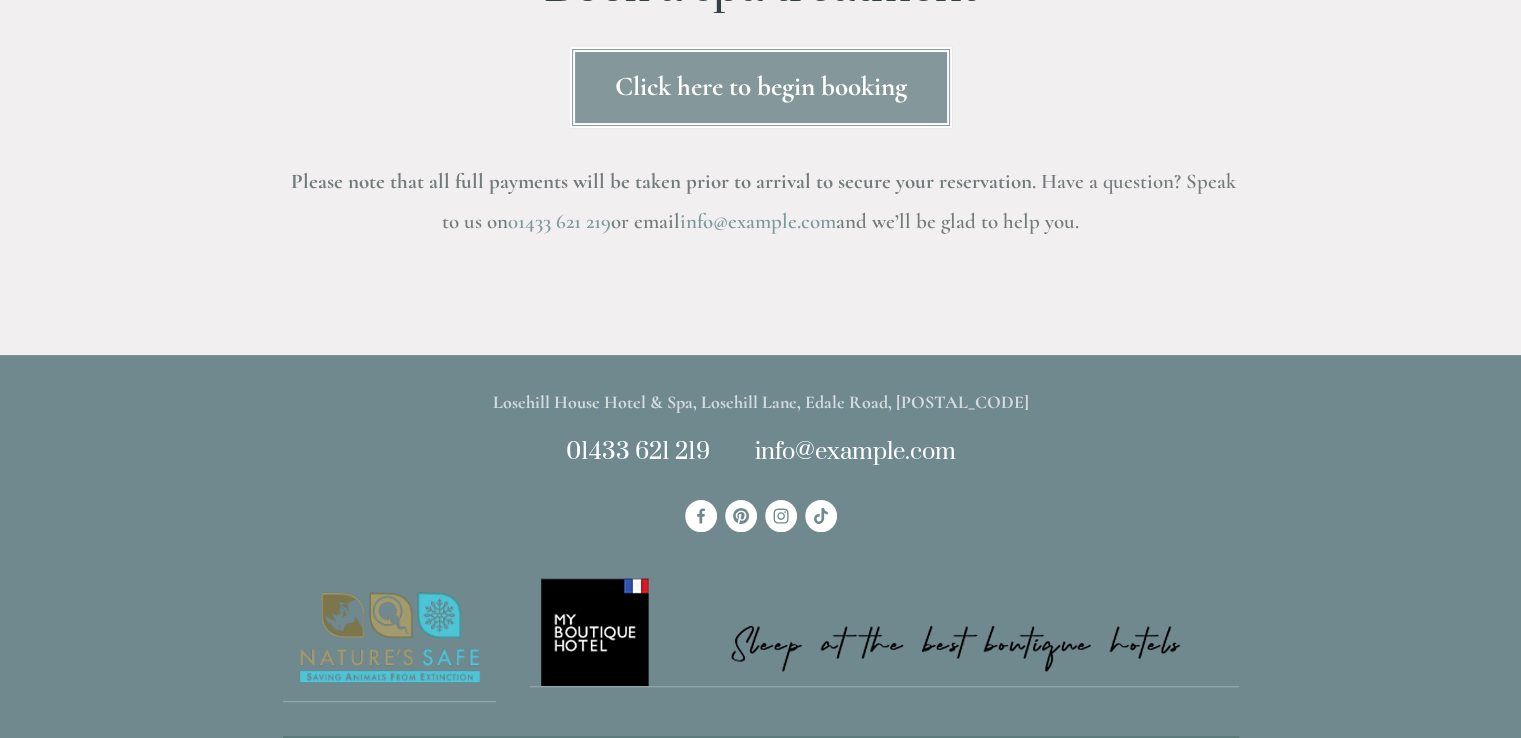 click on "Click here to begin booking" at bounding box center [761, 87] 